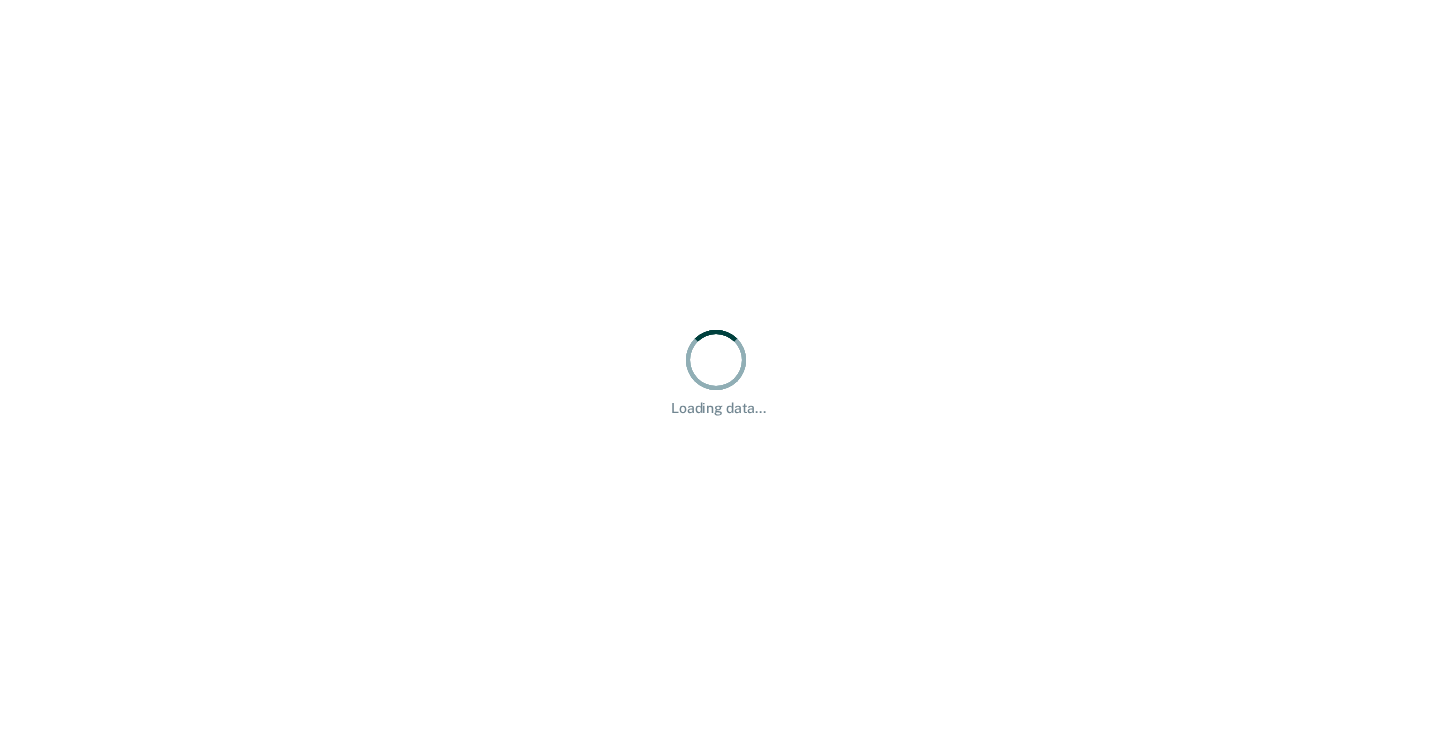 scroll, scrollTop: 0, scrollLeft: 0, axis: both 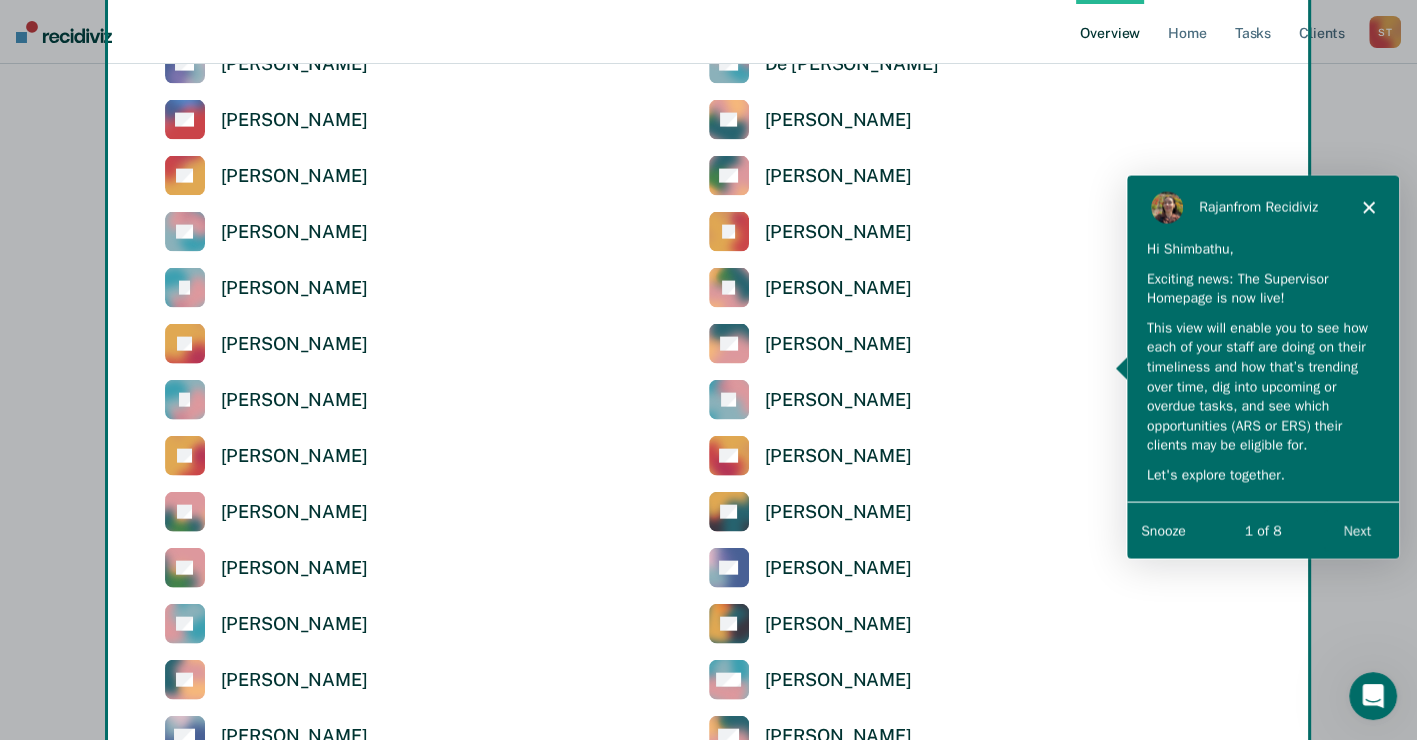 click on "Next" at bounding box center [1356, 530] 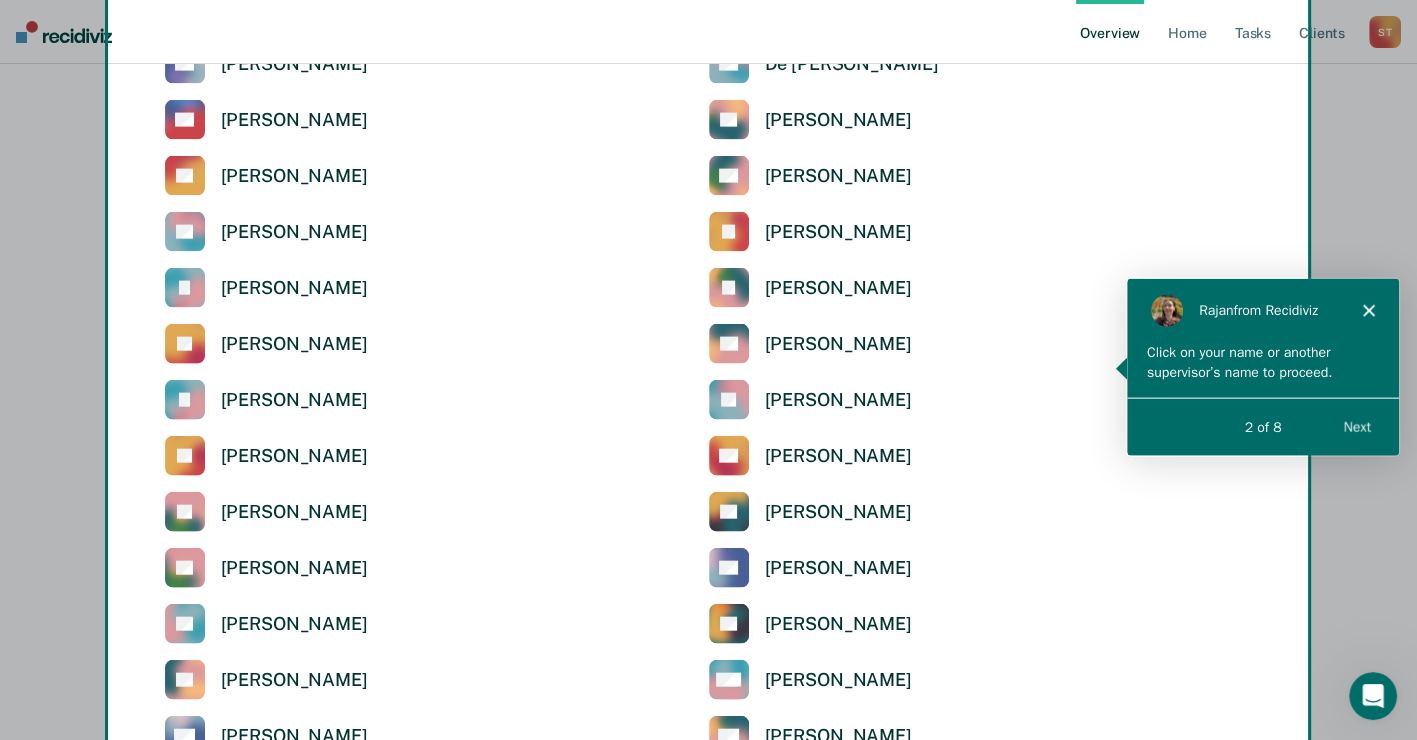 scroll, scrollTop: 0, scrollLeft: 0, axis: both 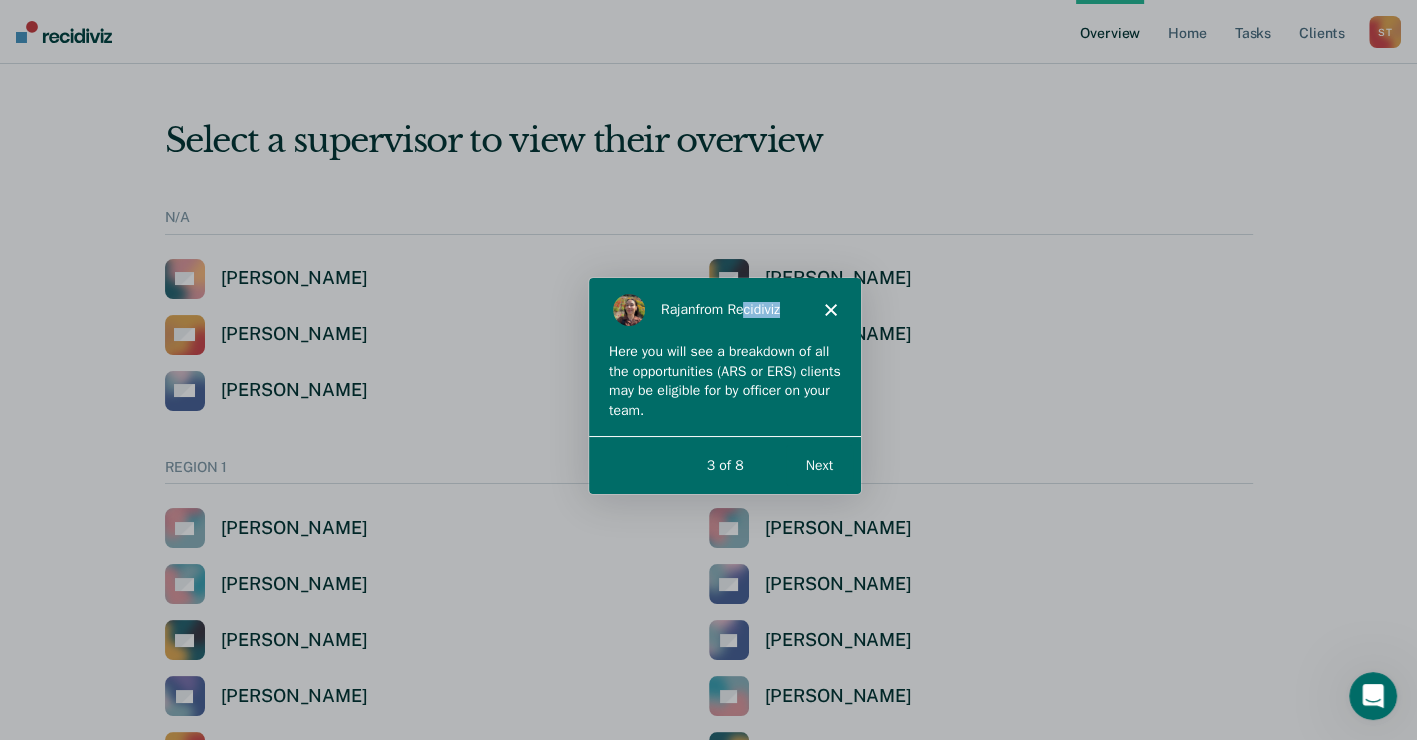 drag, startPoint x: 739, startPoint y: 282, endPoint x: 1006, endPoint y: 216, distance: 275.03635 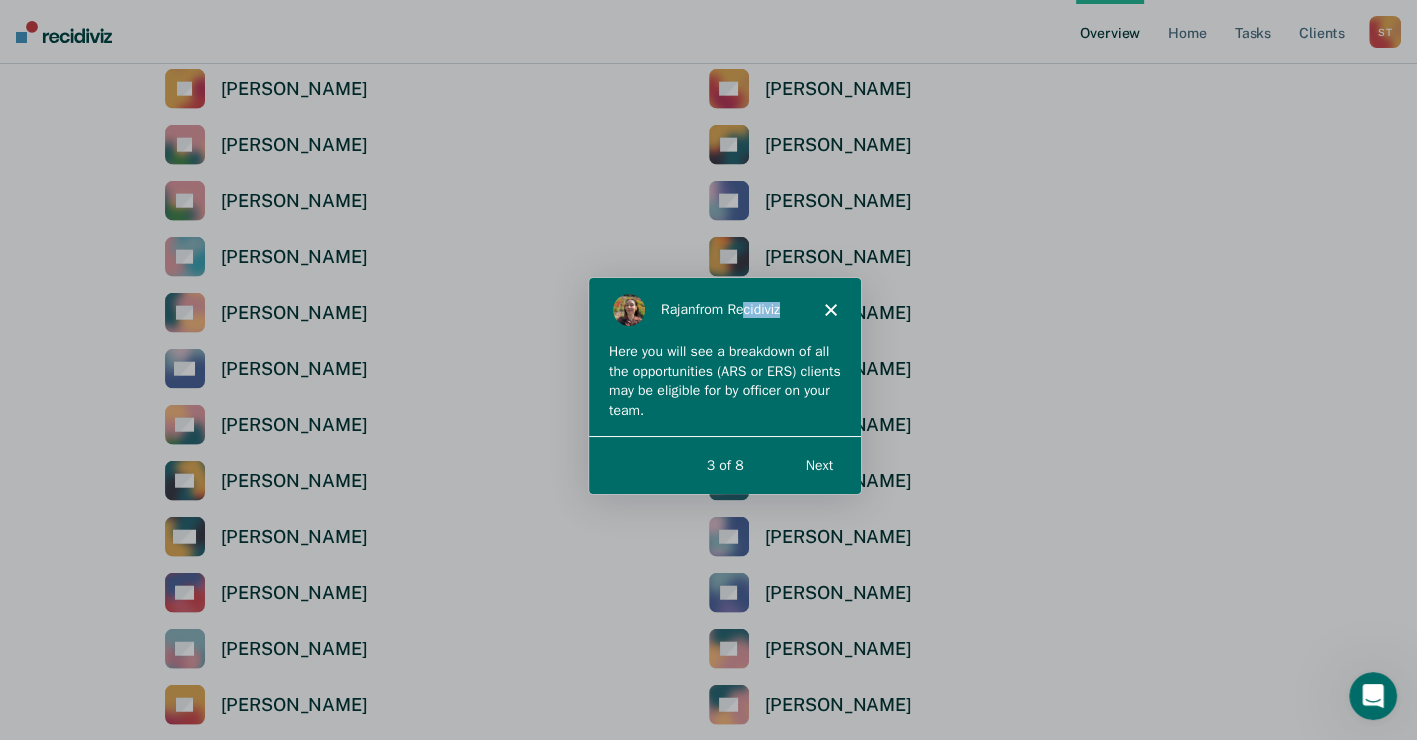 scroll, scrollTop: 4500, scrollLeft: 0, axis: vertical 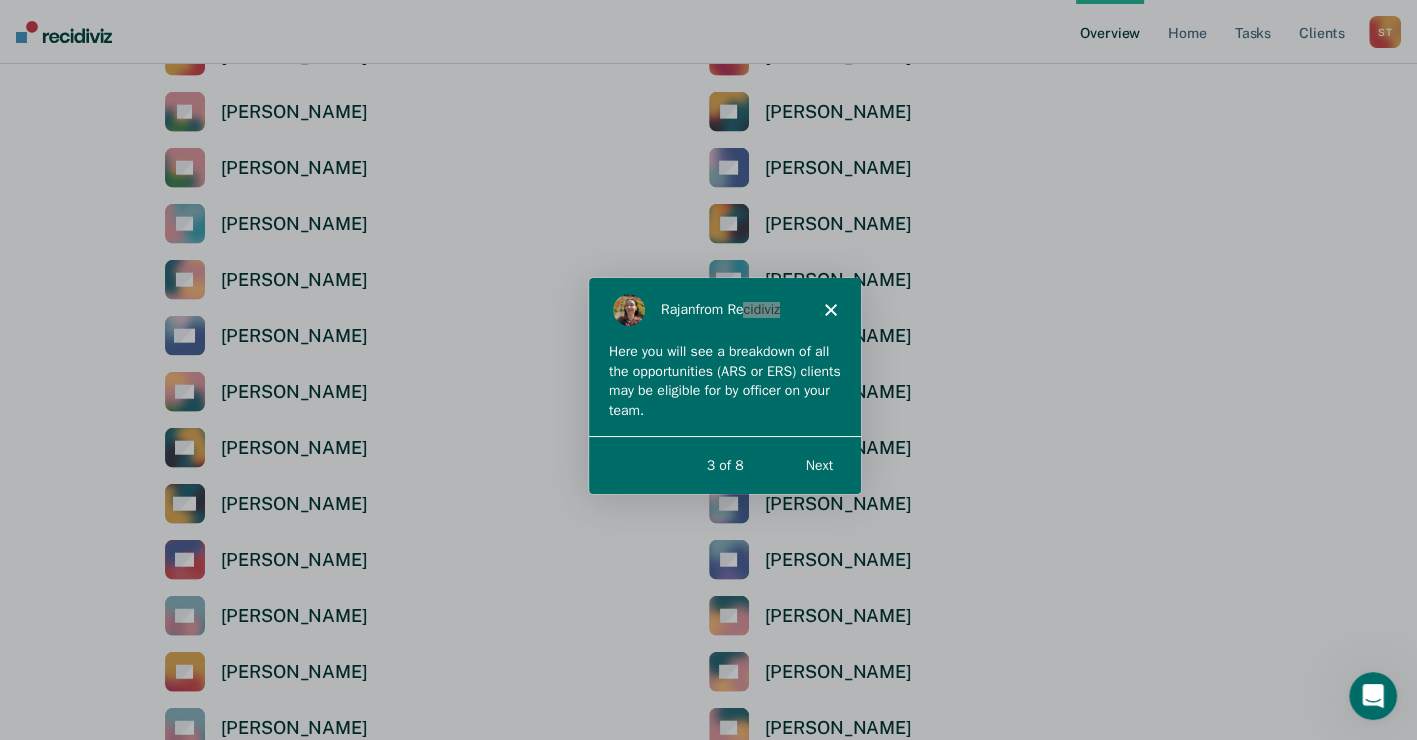 click at bounding box center [708, 370] 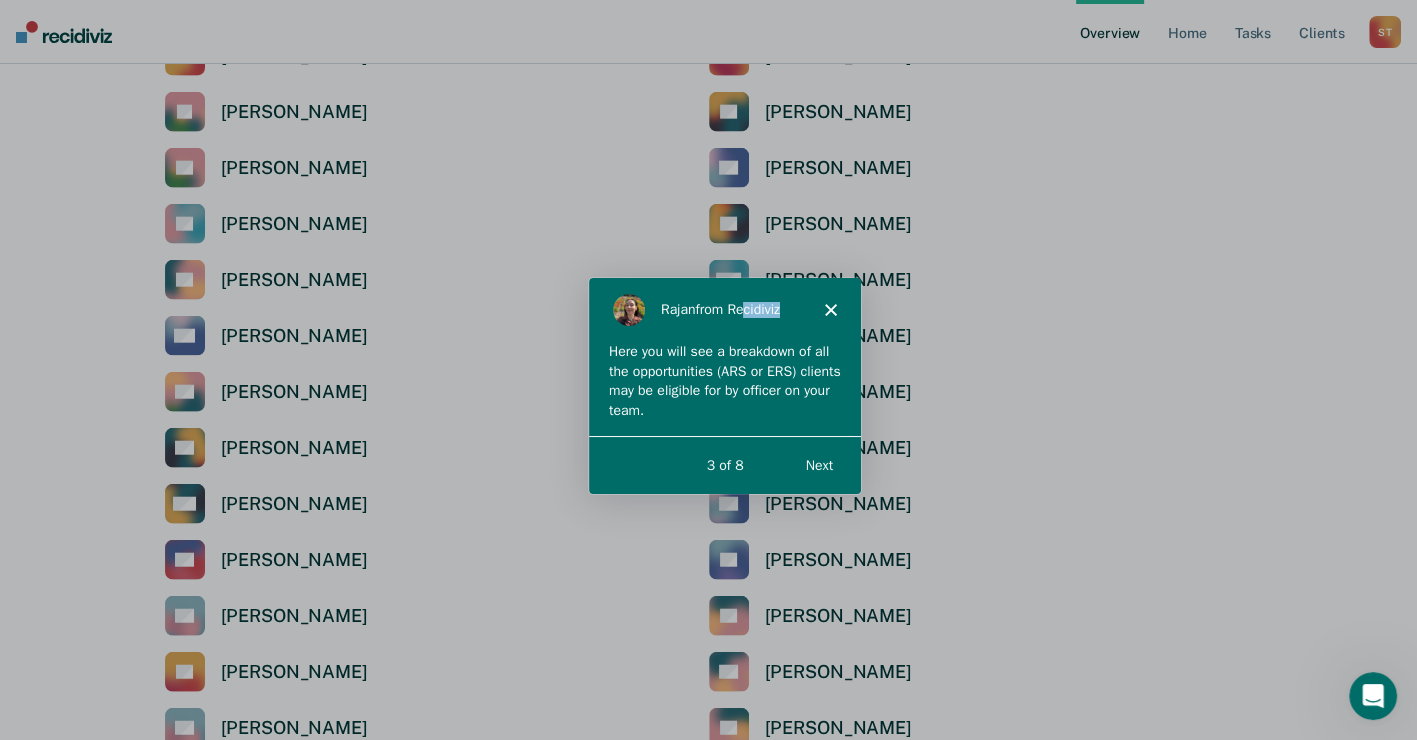 click on "Next" at bounding box center [817, 463] 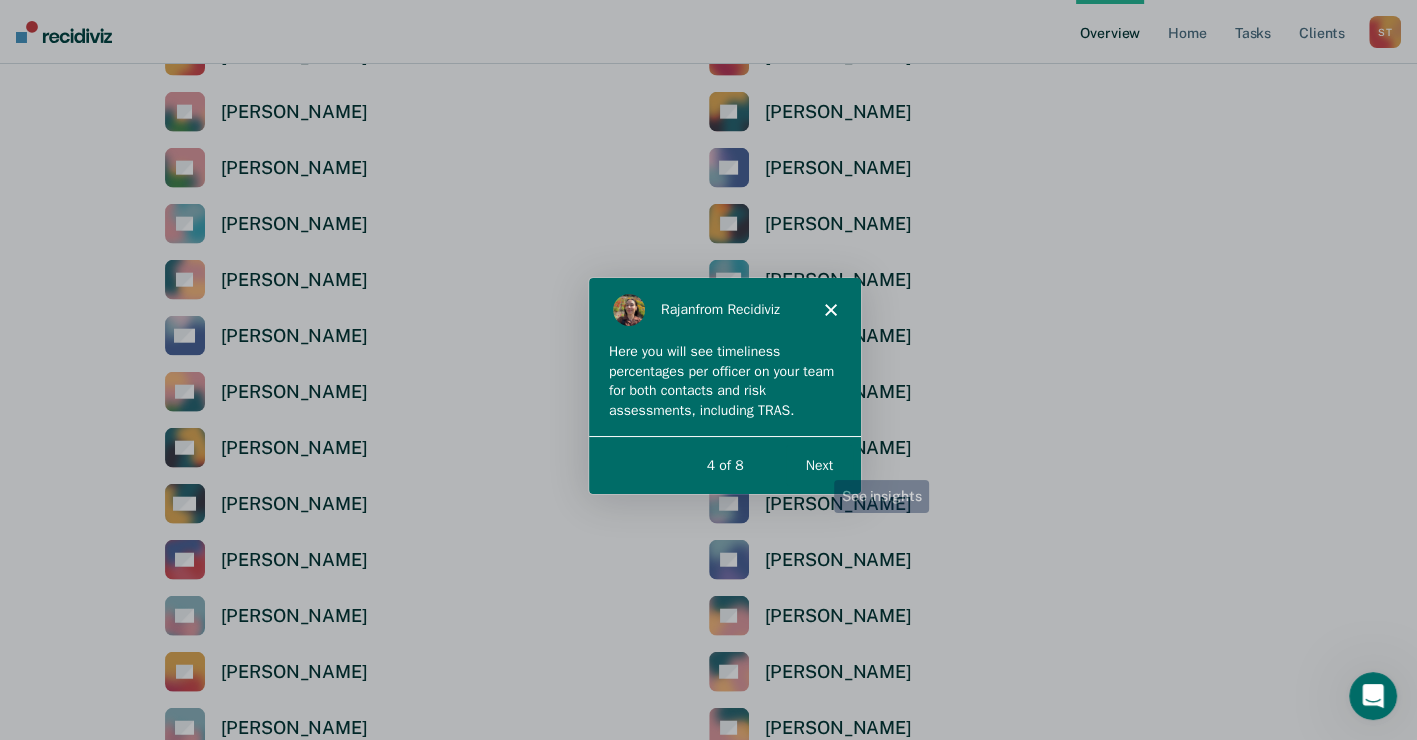 scroll, scrollTop: 0, scrollLeft: 0, axis: both 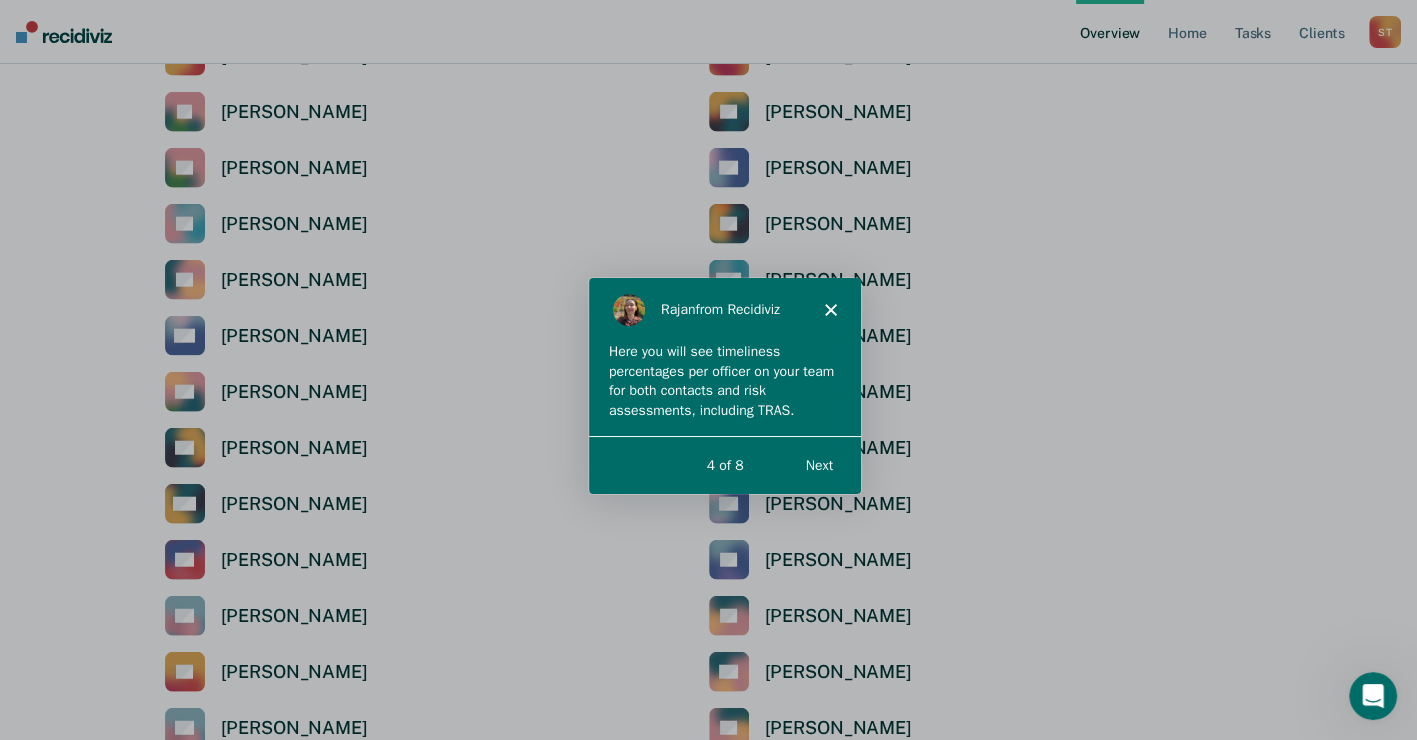 click on "Next" at bounding box center (817, 463) 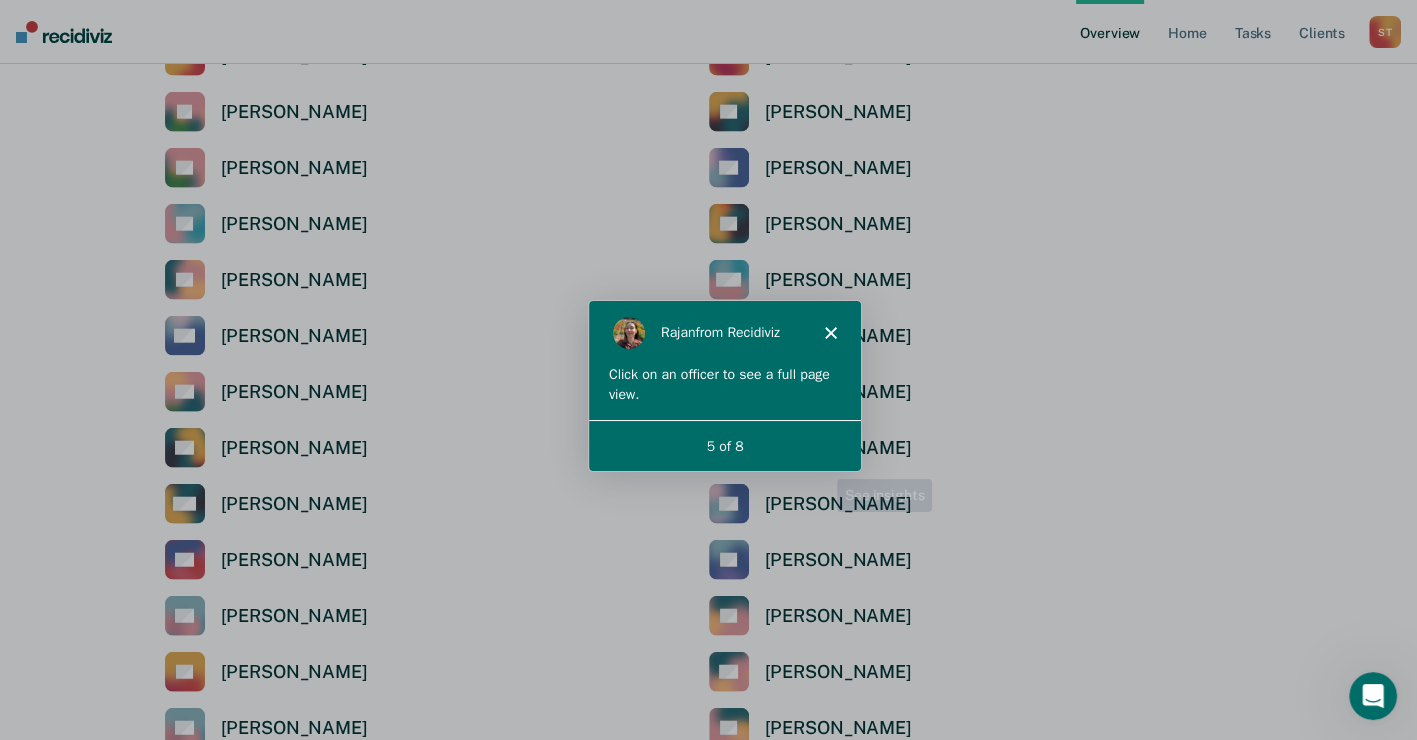scroll, scrollTop: 0, scrollLeft: 0, axis: both 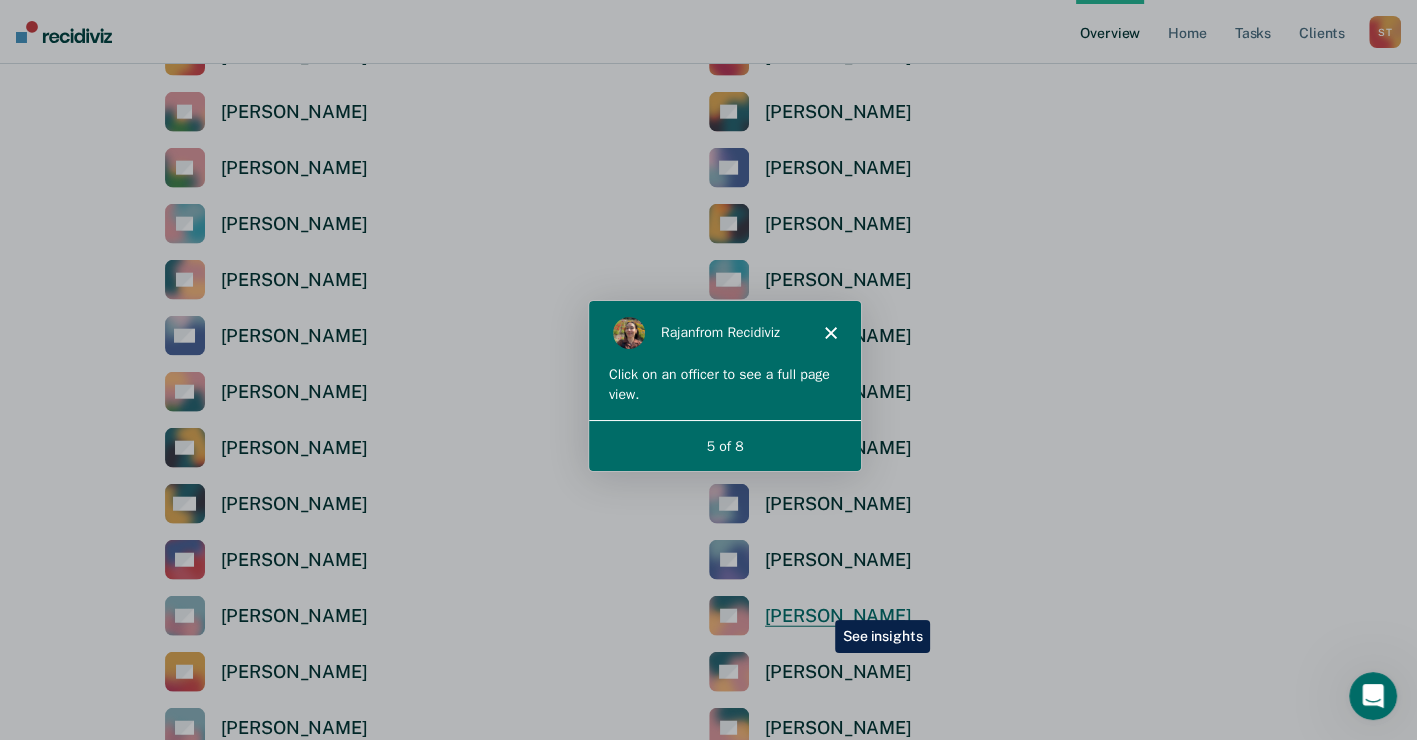 click on "[PERSON_NAME]" at bounding box center [838, 616] 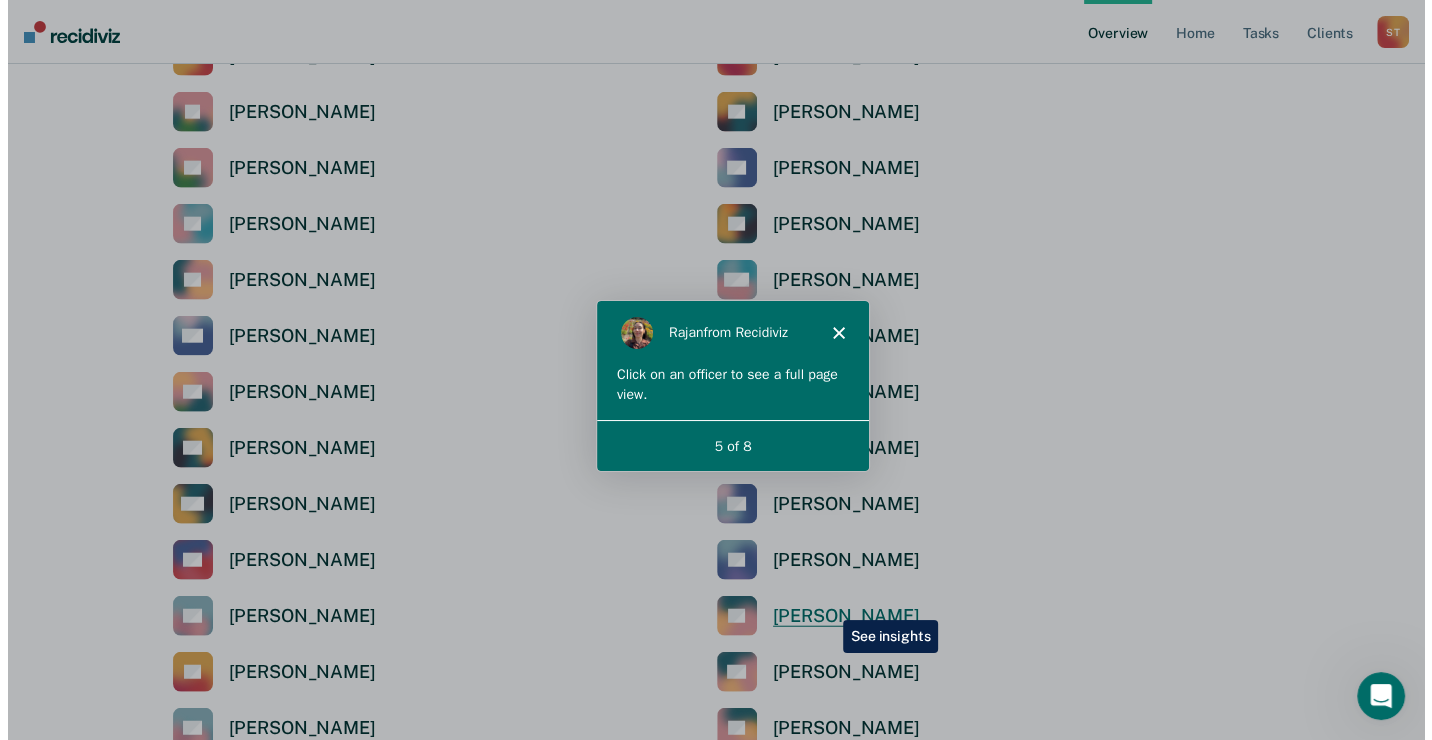 scroll, scrollTop: 0, scrollLeft: 0, axis: both 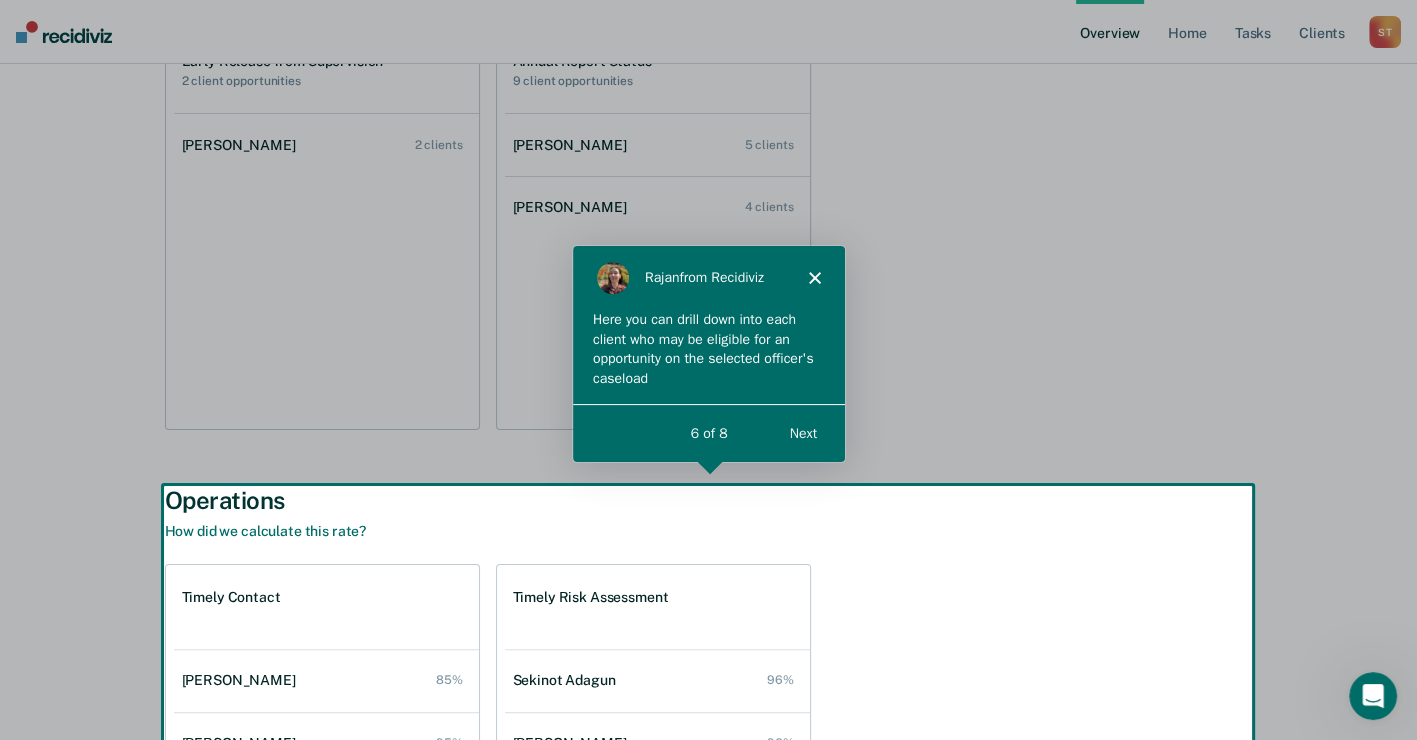 click on "Next" at bounding box center [801, 432] 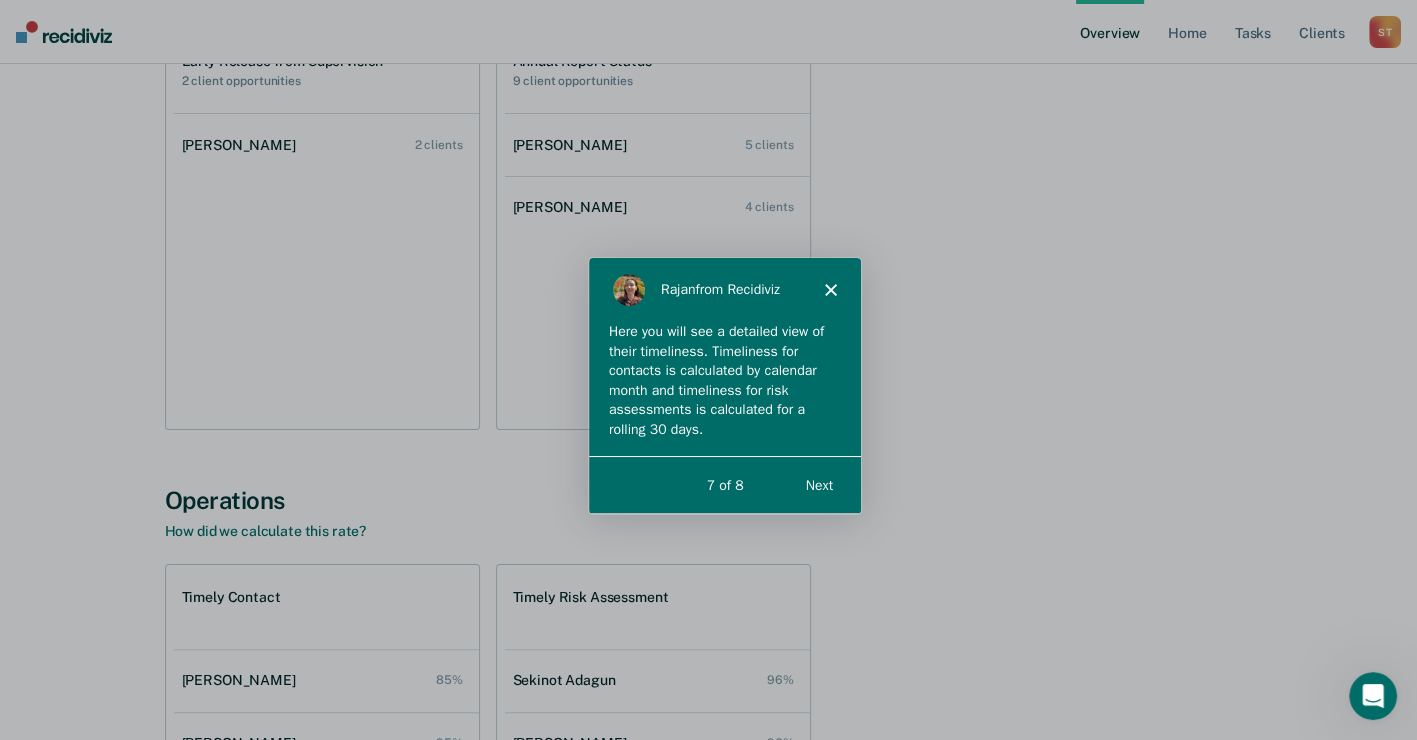 scroll, scrollTop: 0, scrollLeft: 0, axis: both 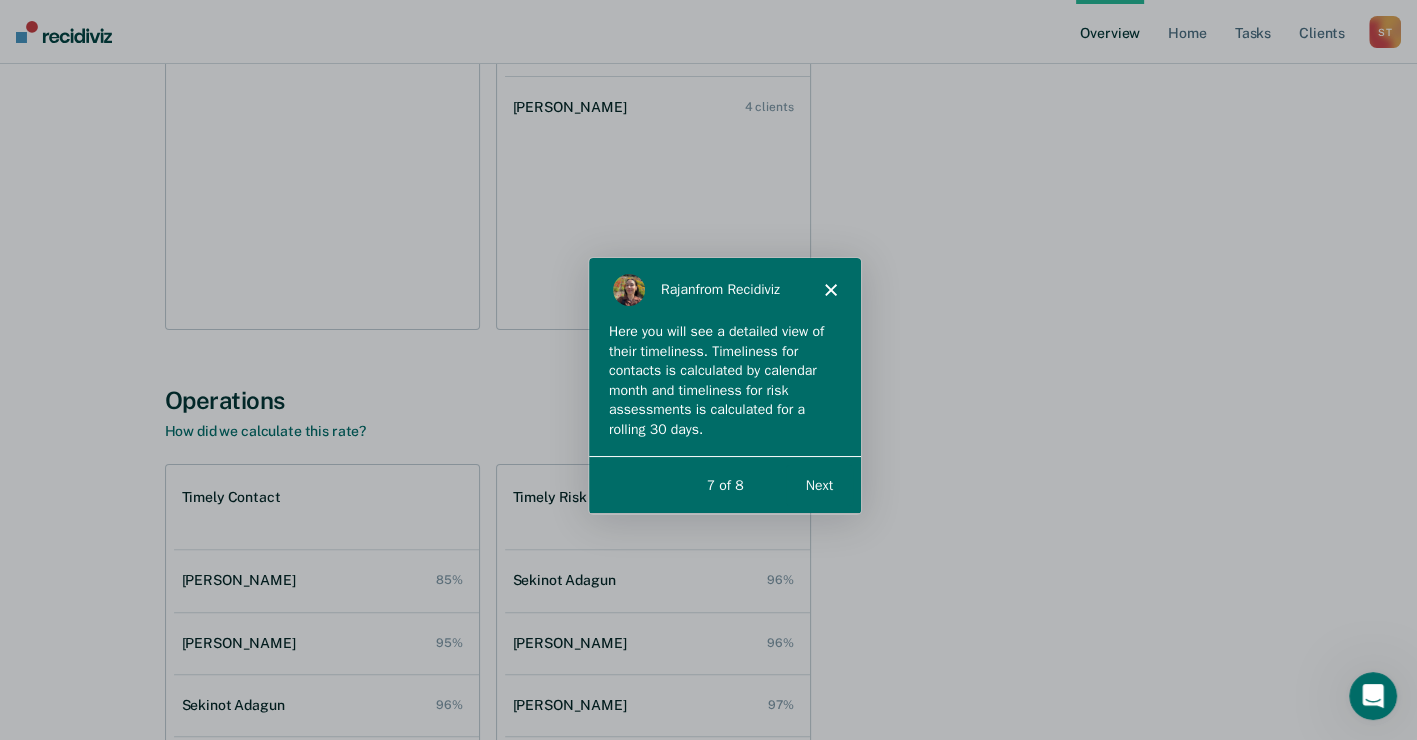 click on "Next" at bounding box center (817, 484) 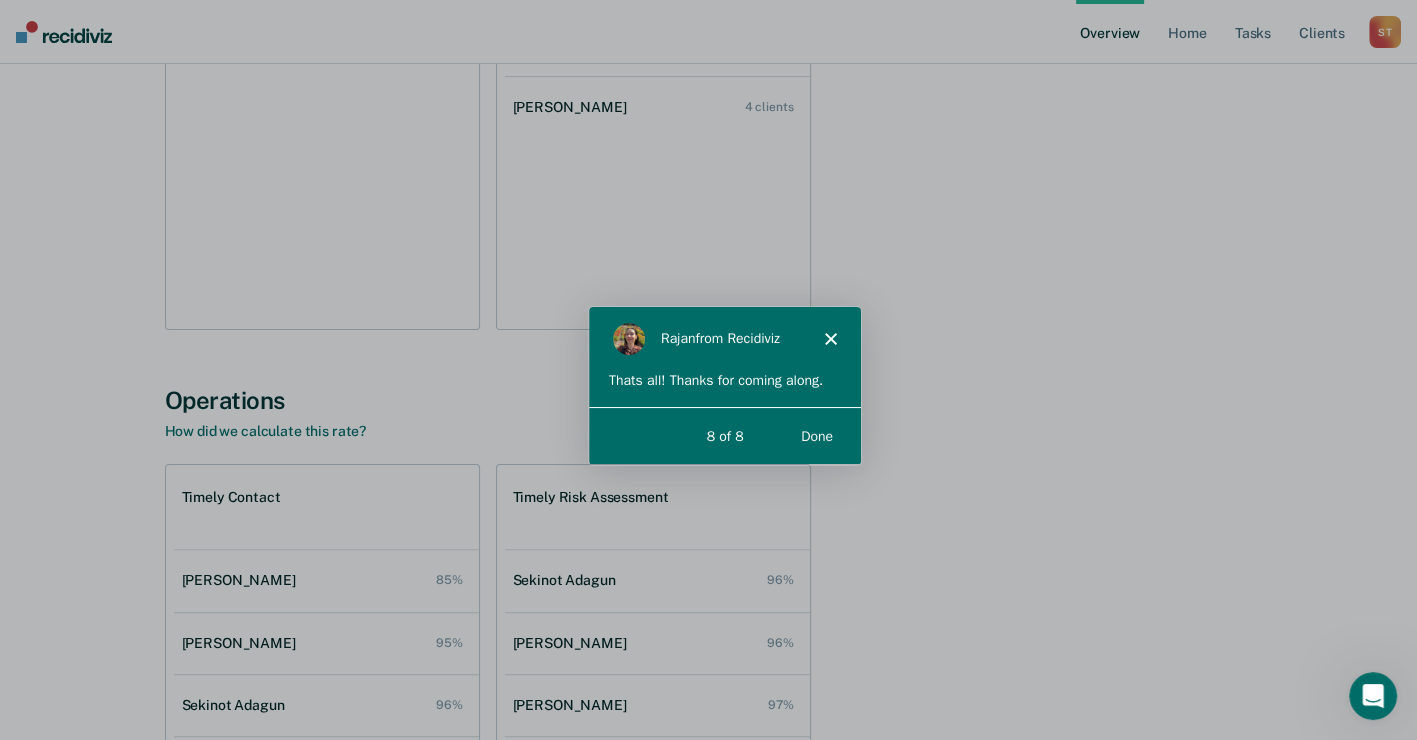 scroll, scrollTop: 0, scrollLeft: 0, axis: both 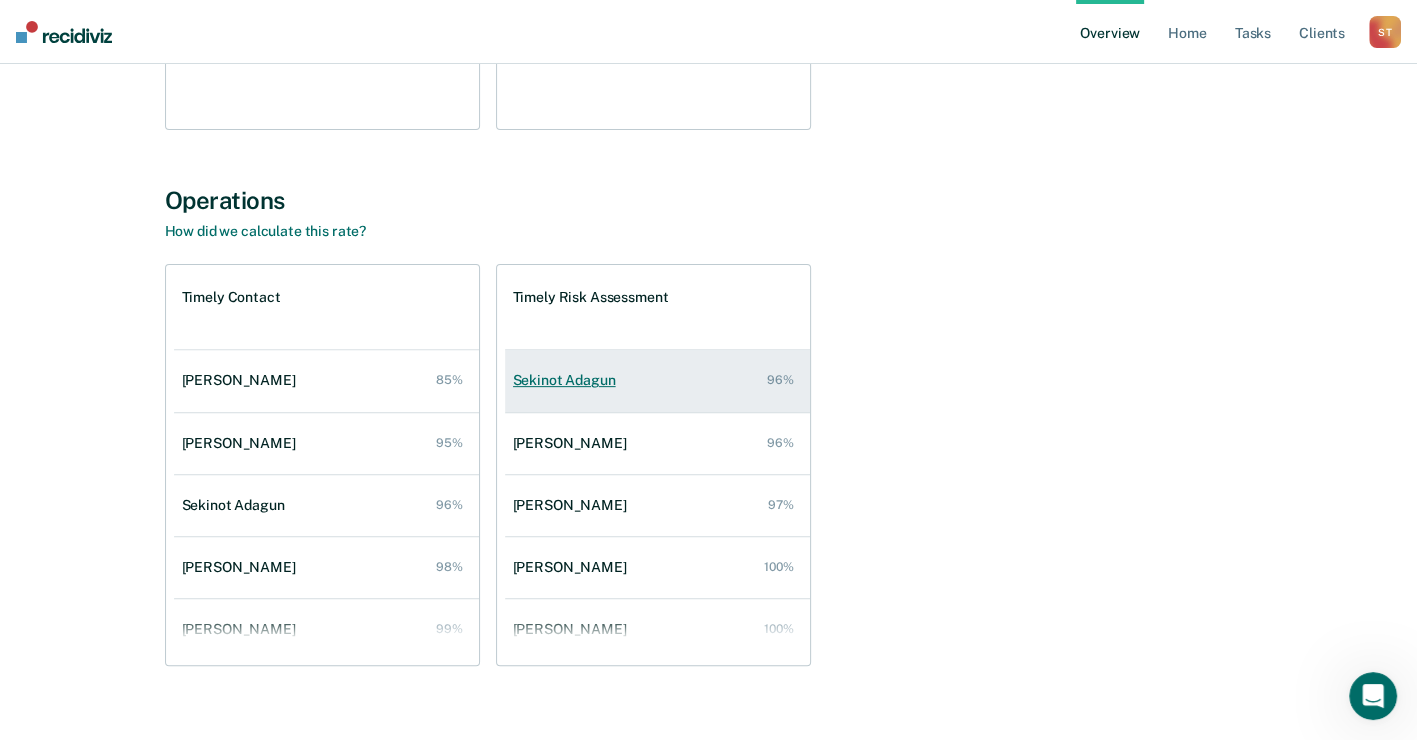 click on "Sekinot Adagun   96%" at bounding box center [657, 380] 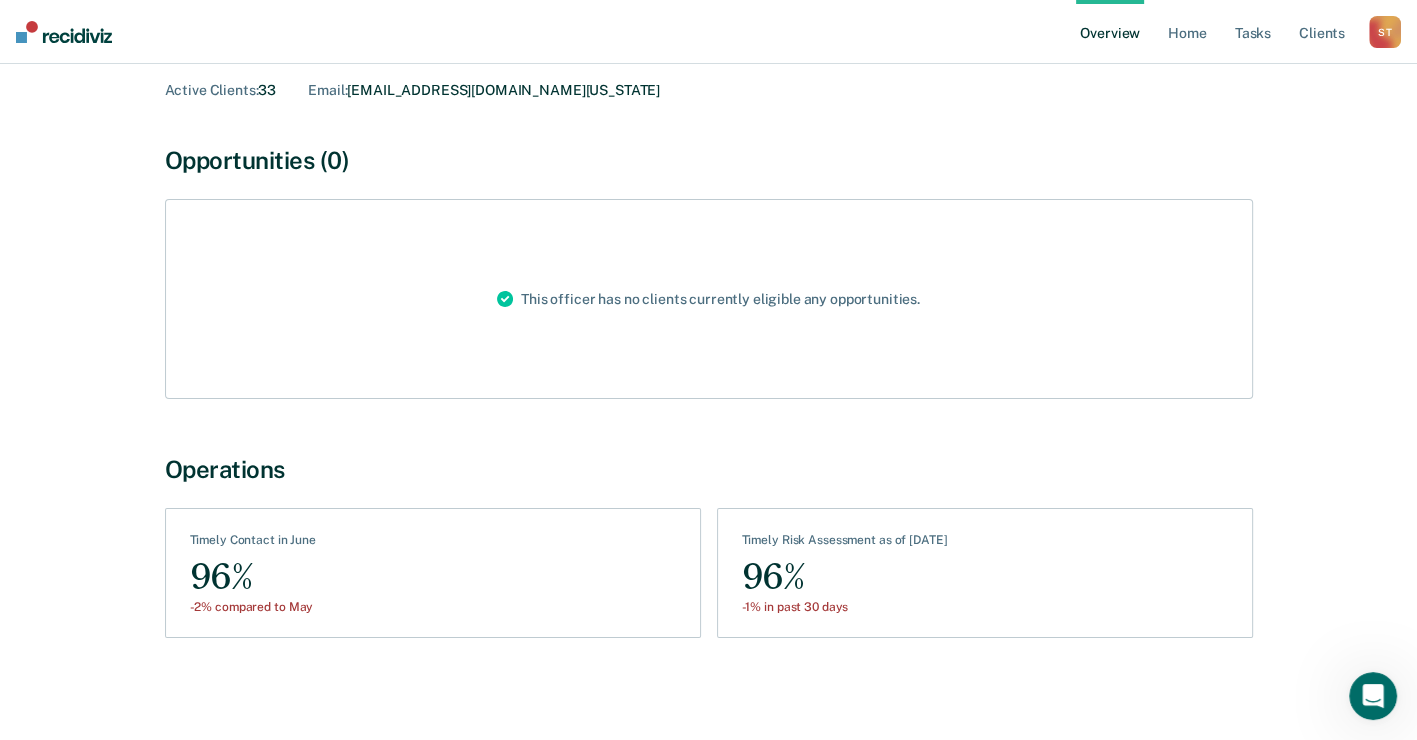 scroll, scrollTop: 122, scrollLeft: 0, axis: vertical 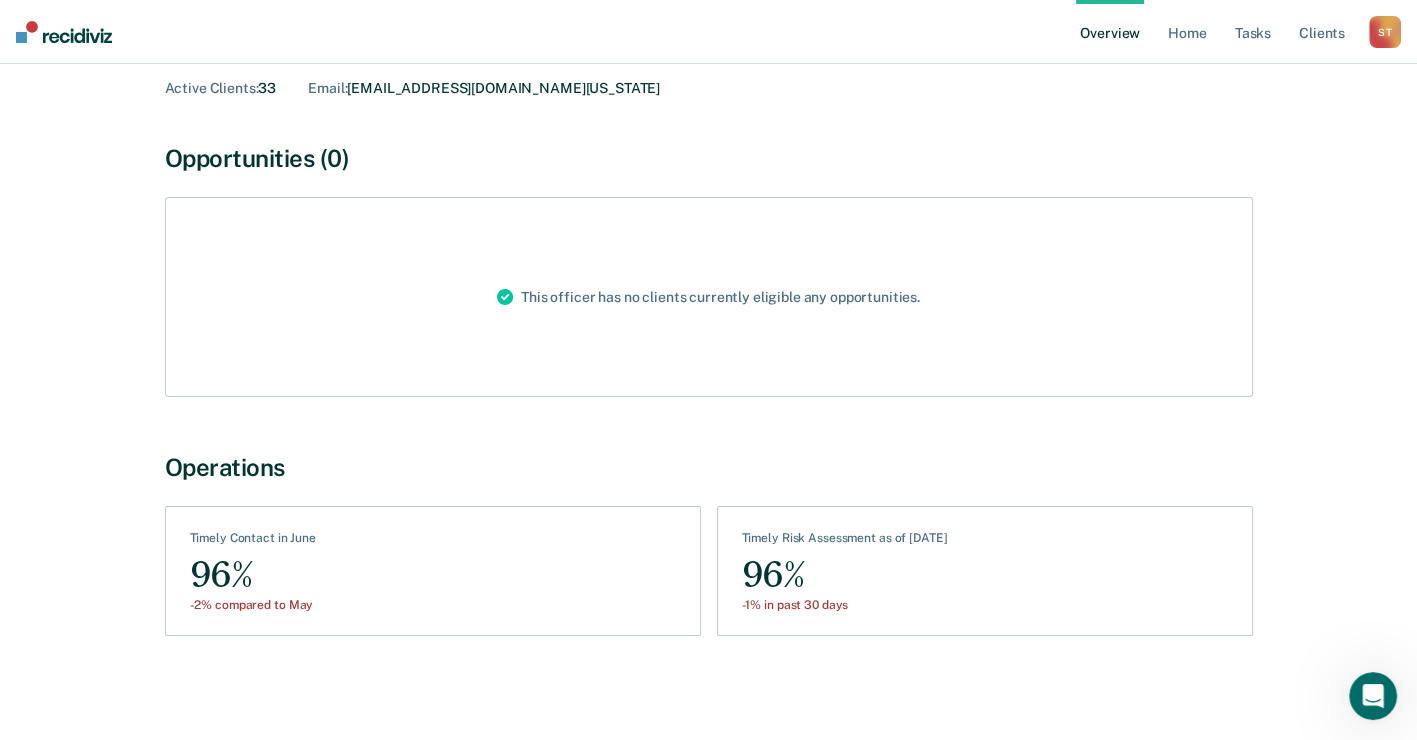 click on "Overview" at bounding box center (1110, 32) 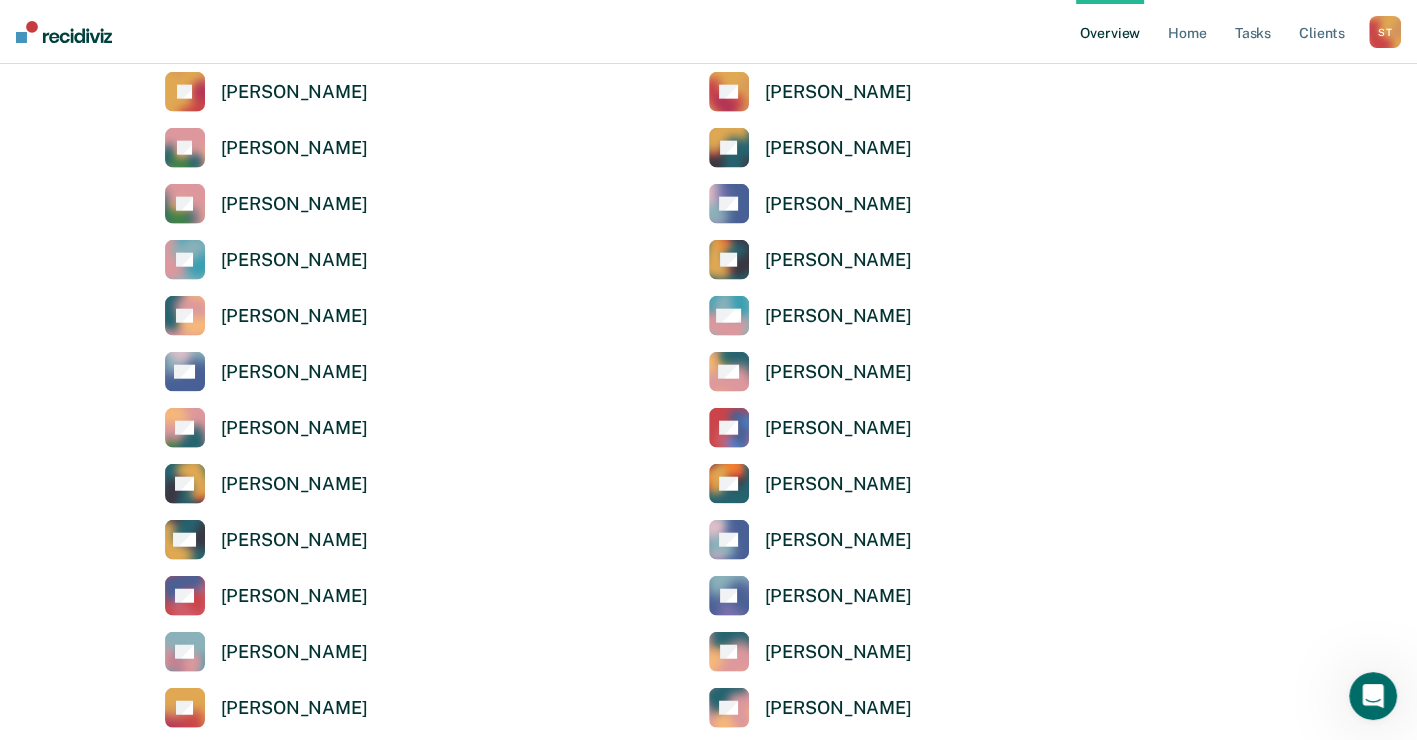 scroll, scrollTop: 4500, scrollLeft: 0, axis: vertical 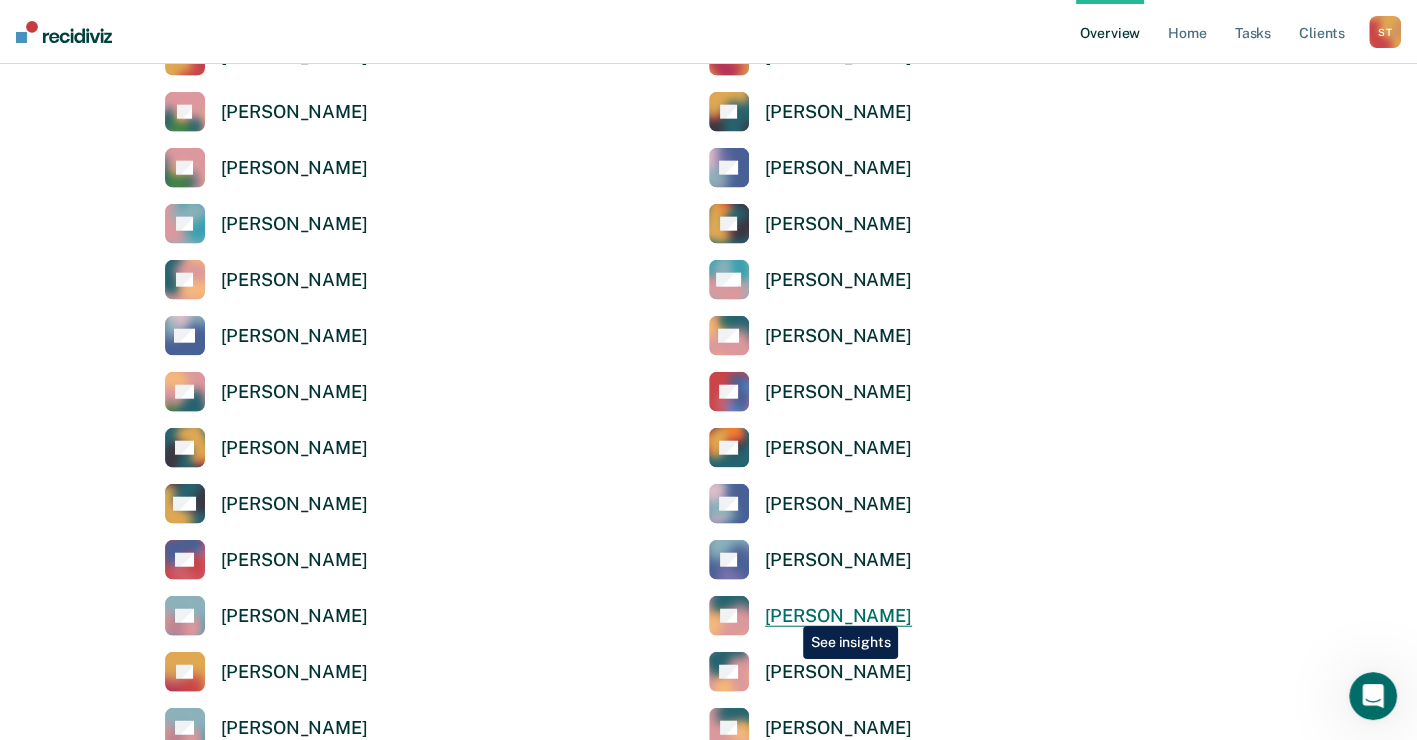click on "[PERSON_NAME]" at bounding box center [838, 616] 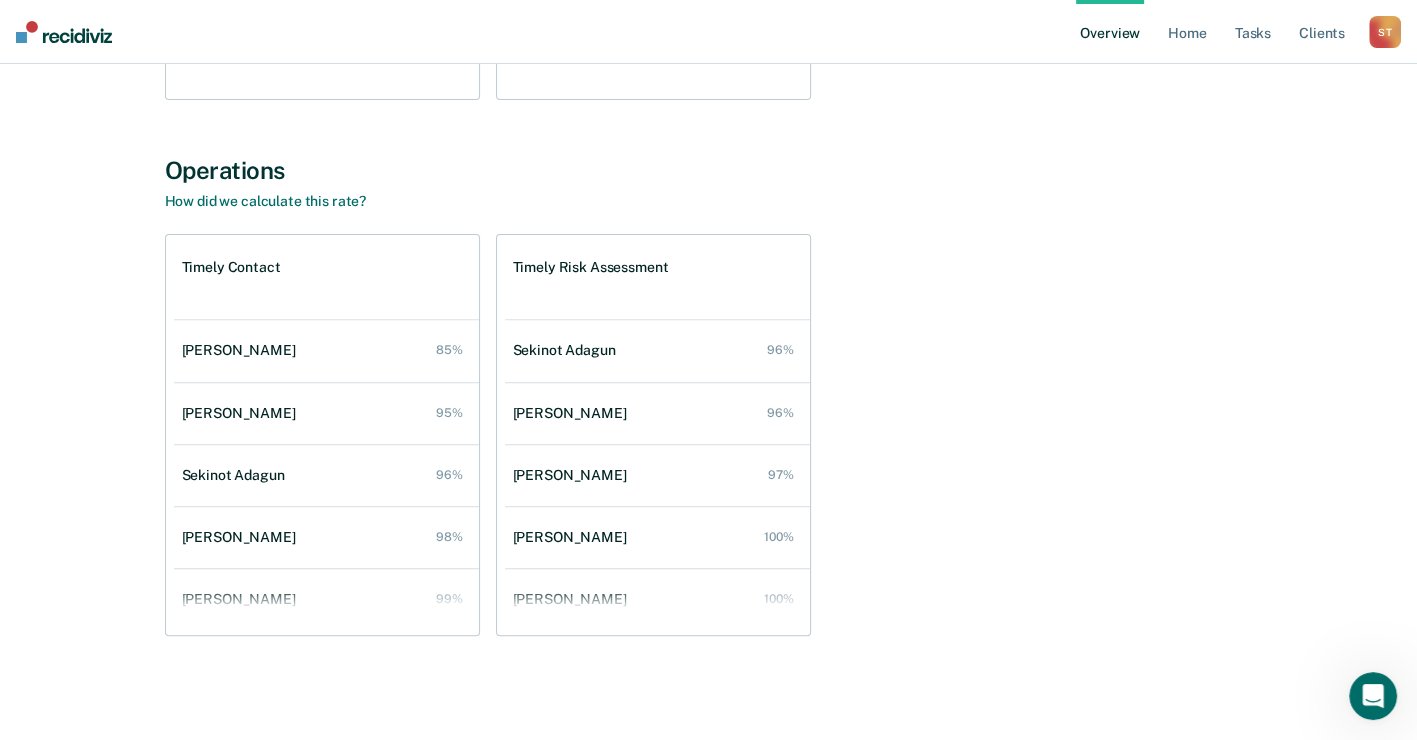 scroll, scrollTop: 0, scrollLeft: 0, axis: both 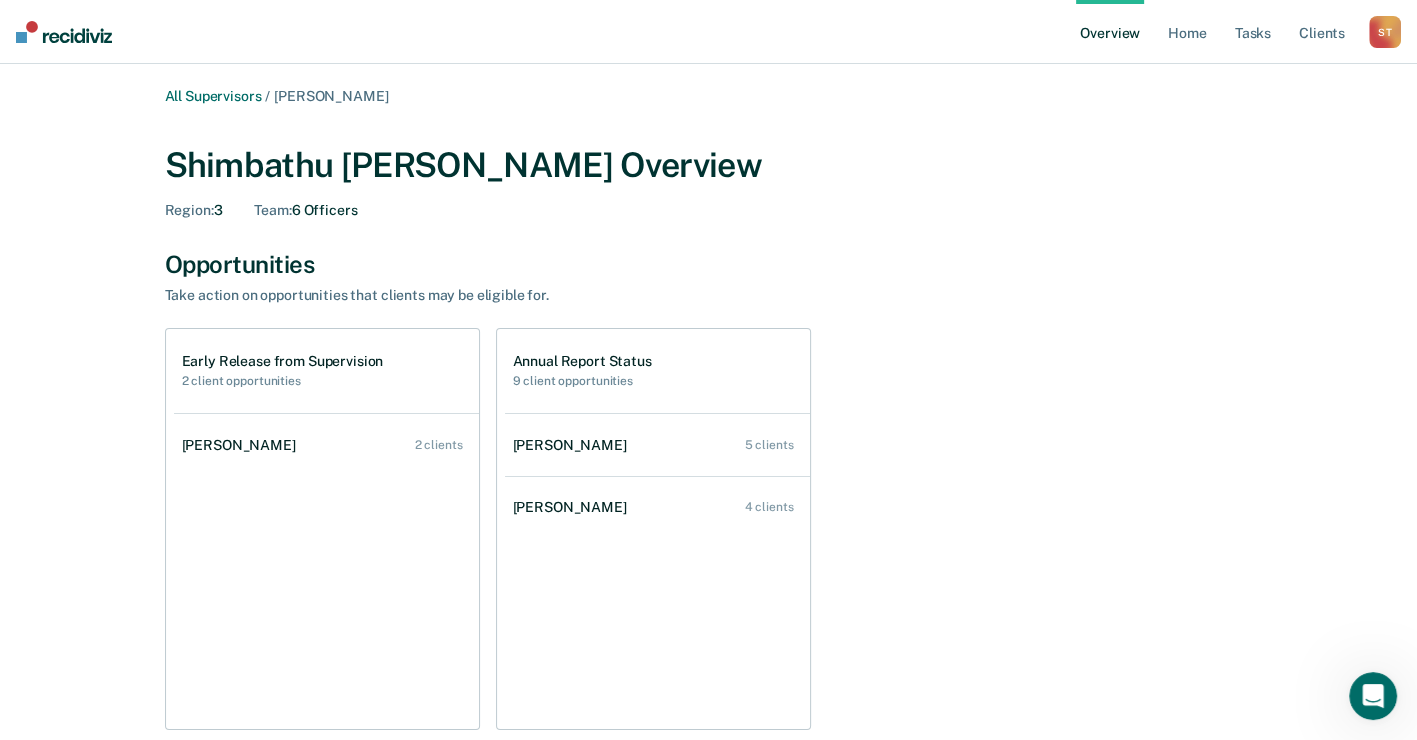 click on "2 client opportunities" at bounding box center (283, 381) 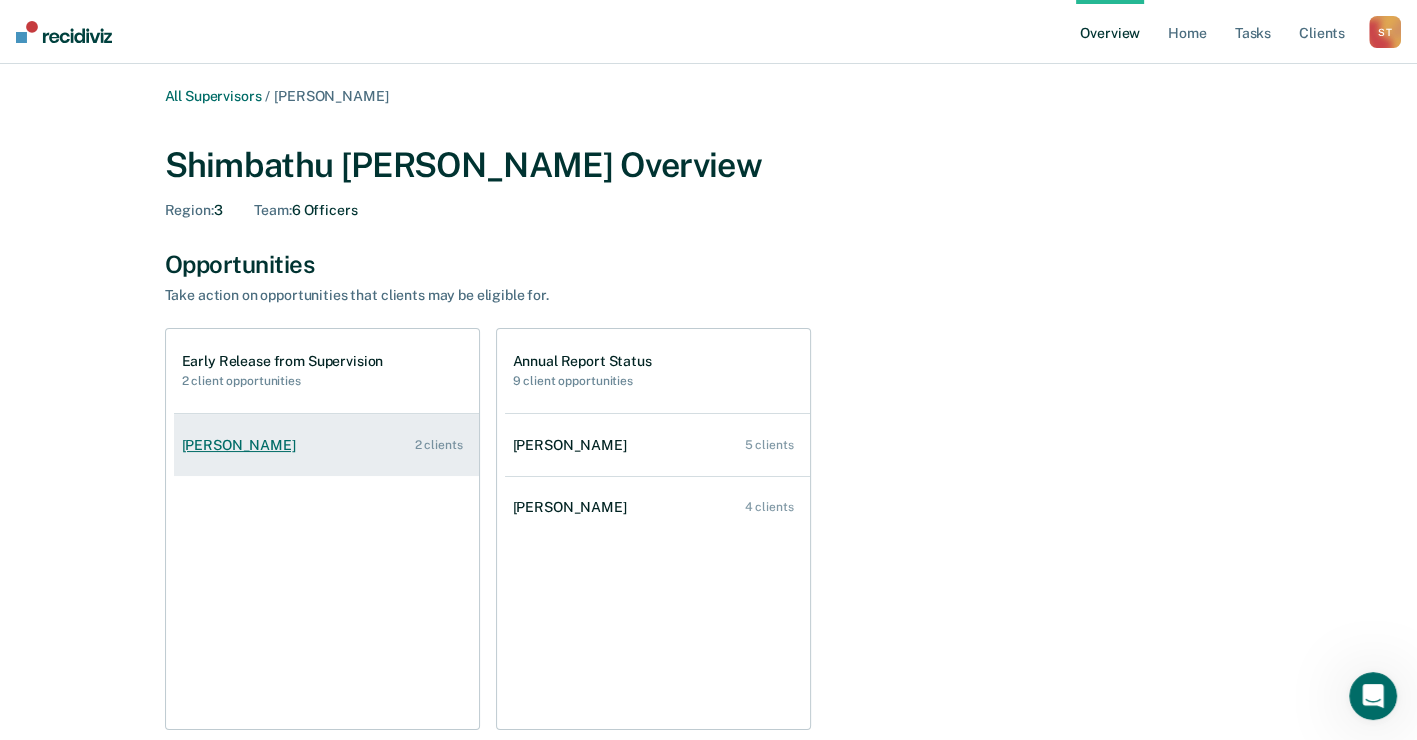 click on "[PERSON_NAME]" at bounding box center (243, 445) 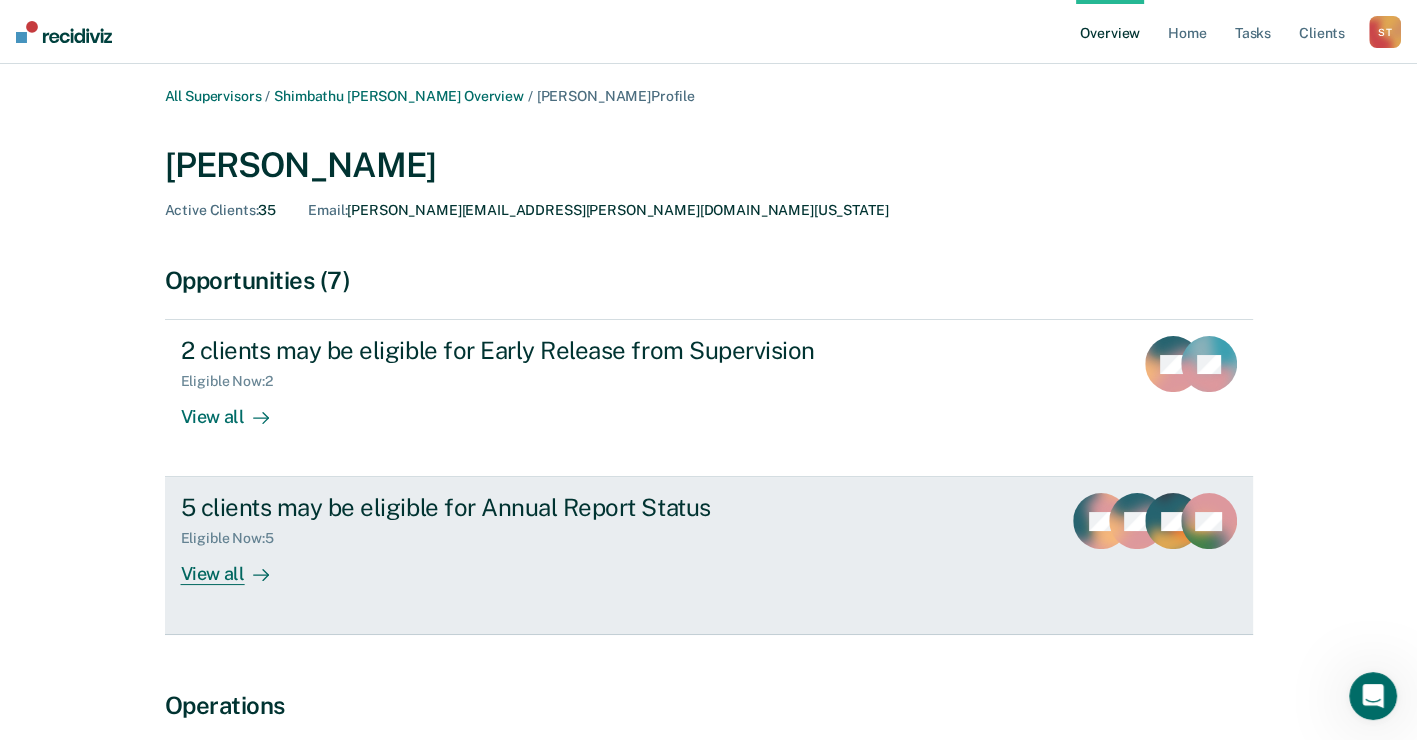 click on "View all" at bounding box center (237, 566) 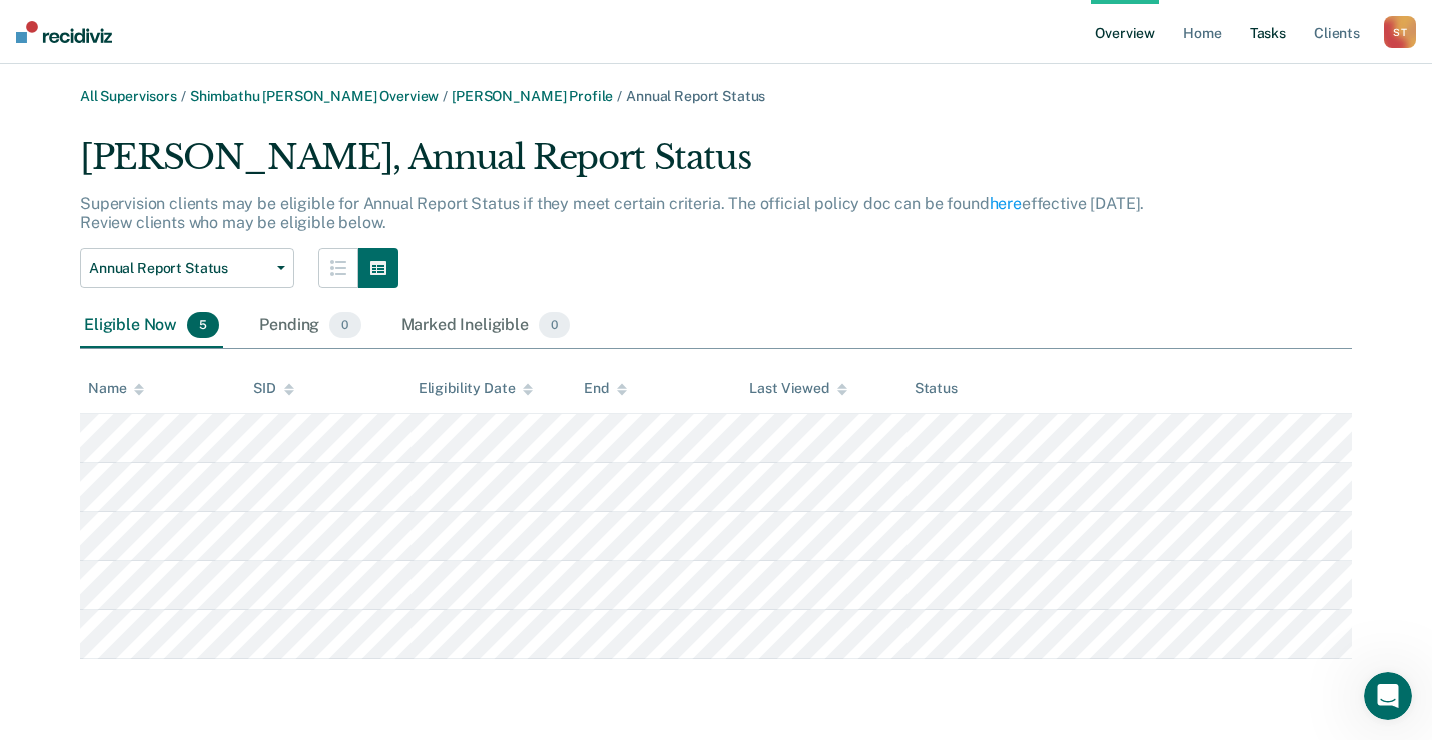 click on "Tasks" at bounding box center (1268, 32) 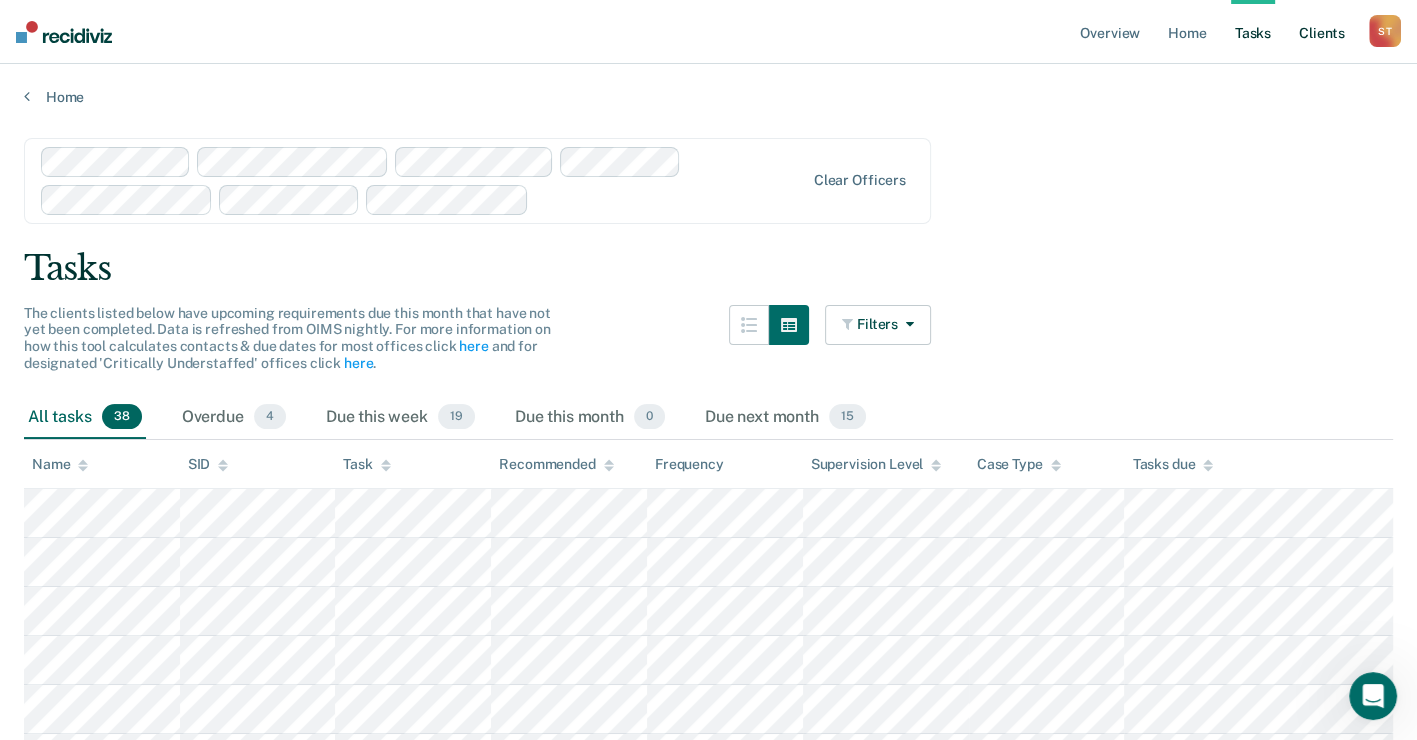 click on "Client s" at bounding box center (1322, 32) 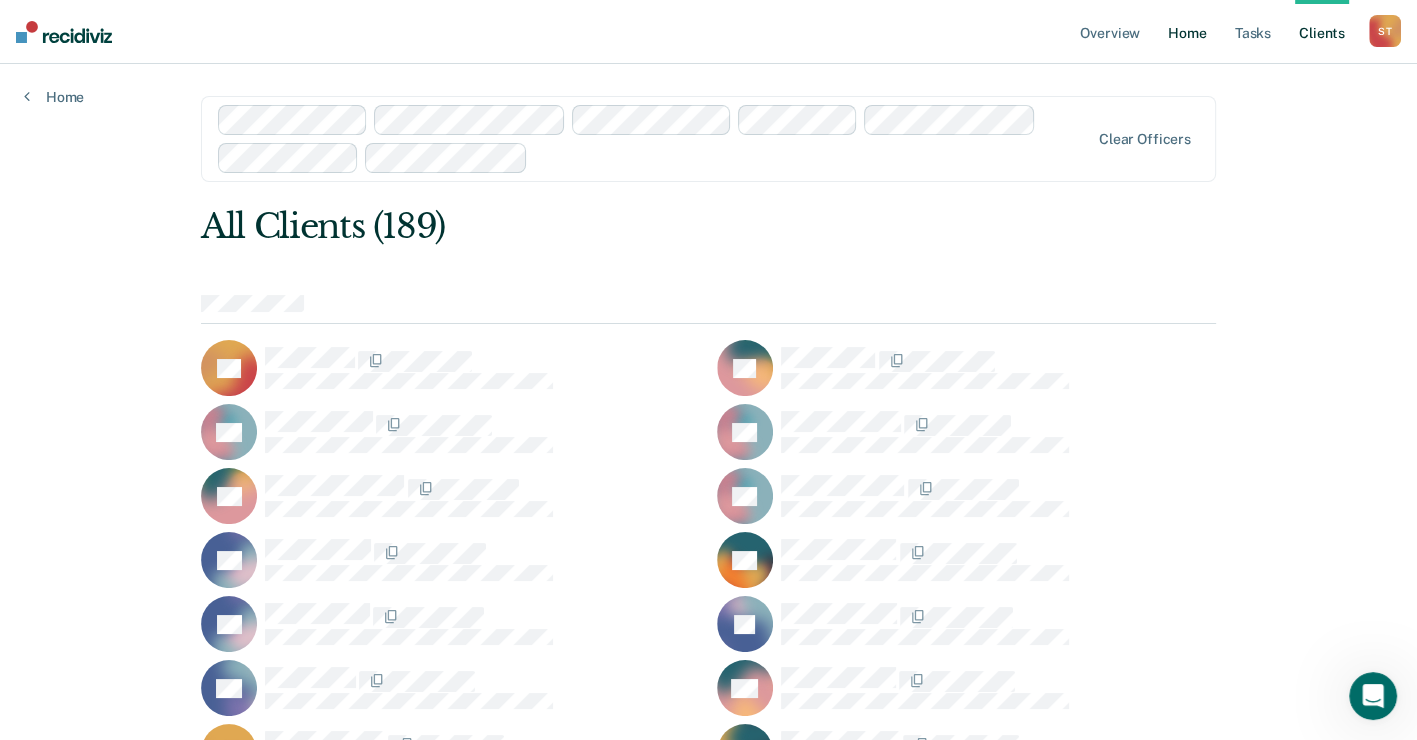 click on "Home" at bounding box center (1187, 32) 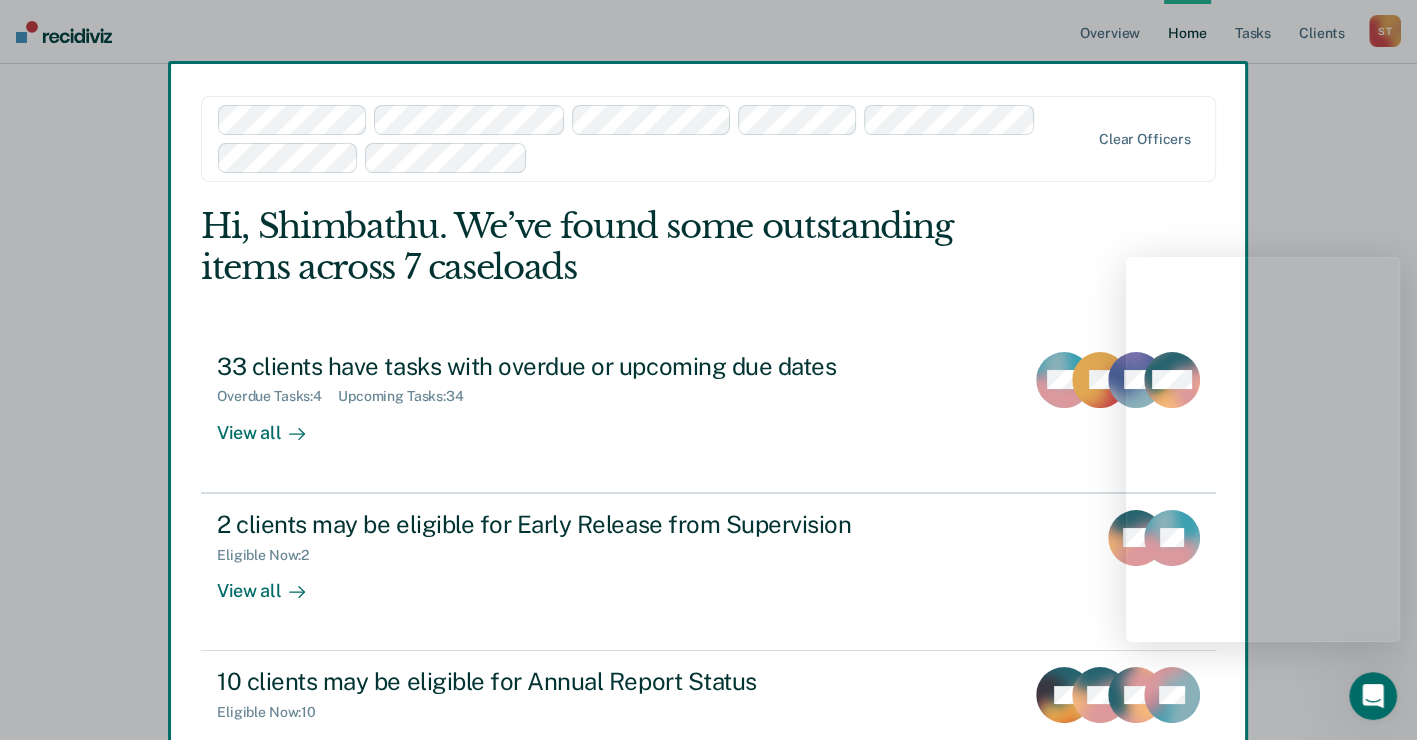 scroll, scrollTop: 65, scrollLeft: 0, axis: vertical 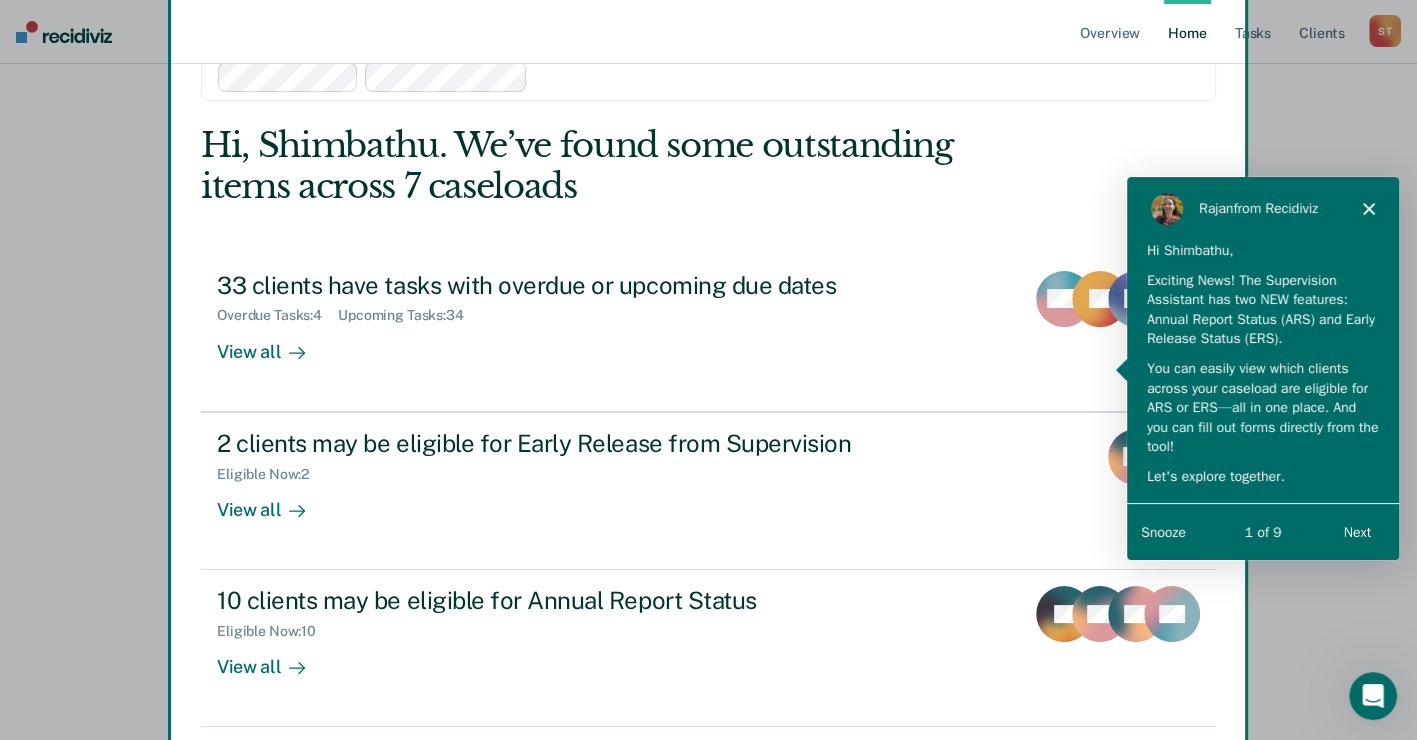 click on "Next" at bounding box center (1356, 530) 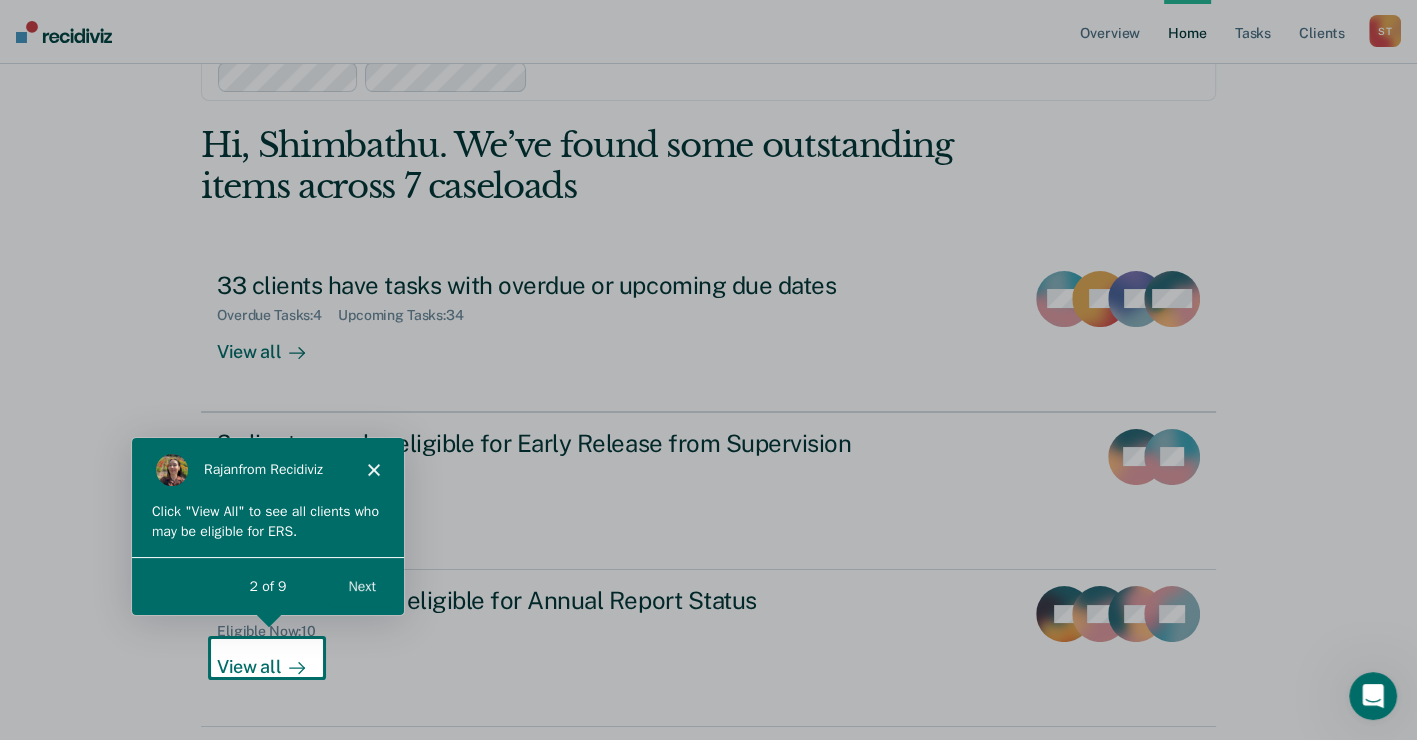 scroll, scrollTop: 0, scrollLeft: 0, axis: both 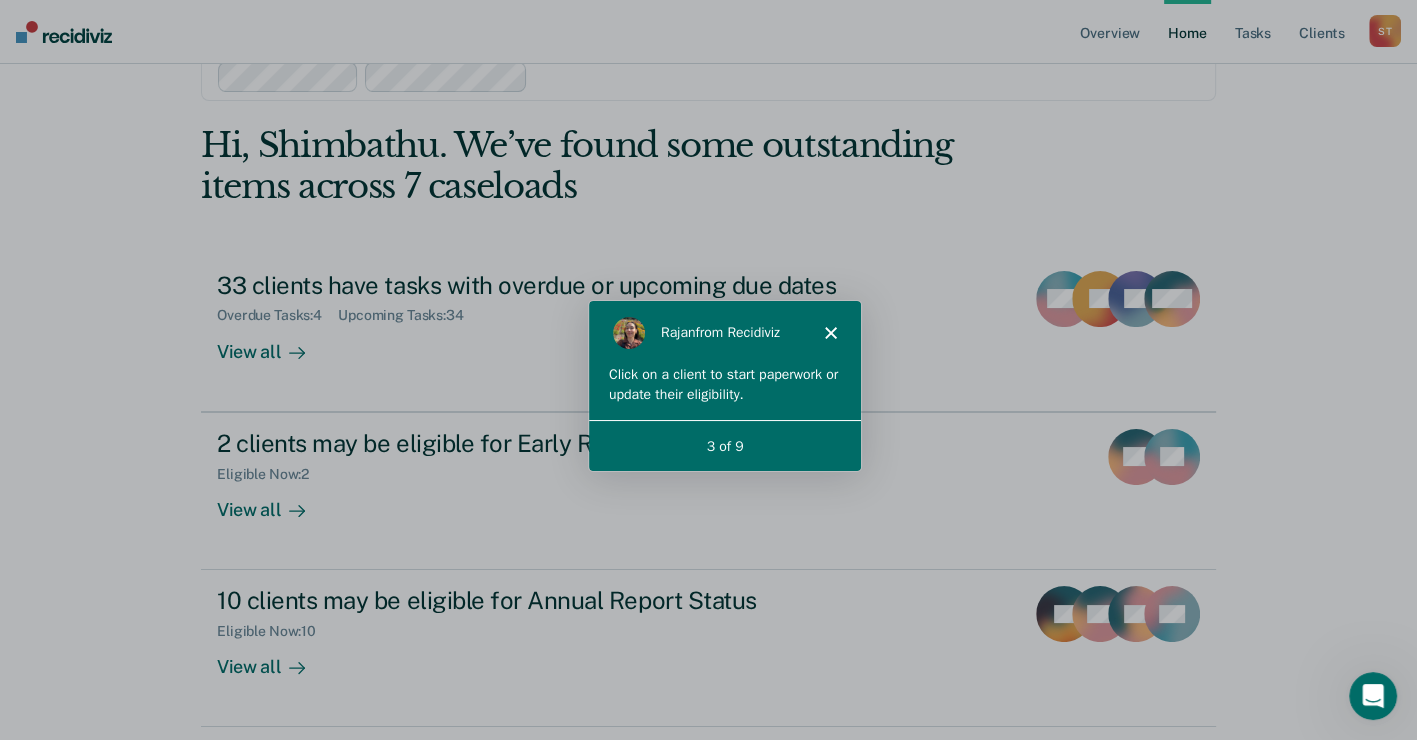 click on "3 of 9" at bounding box center (723, 445) 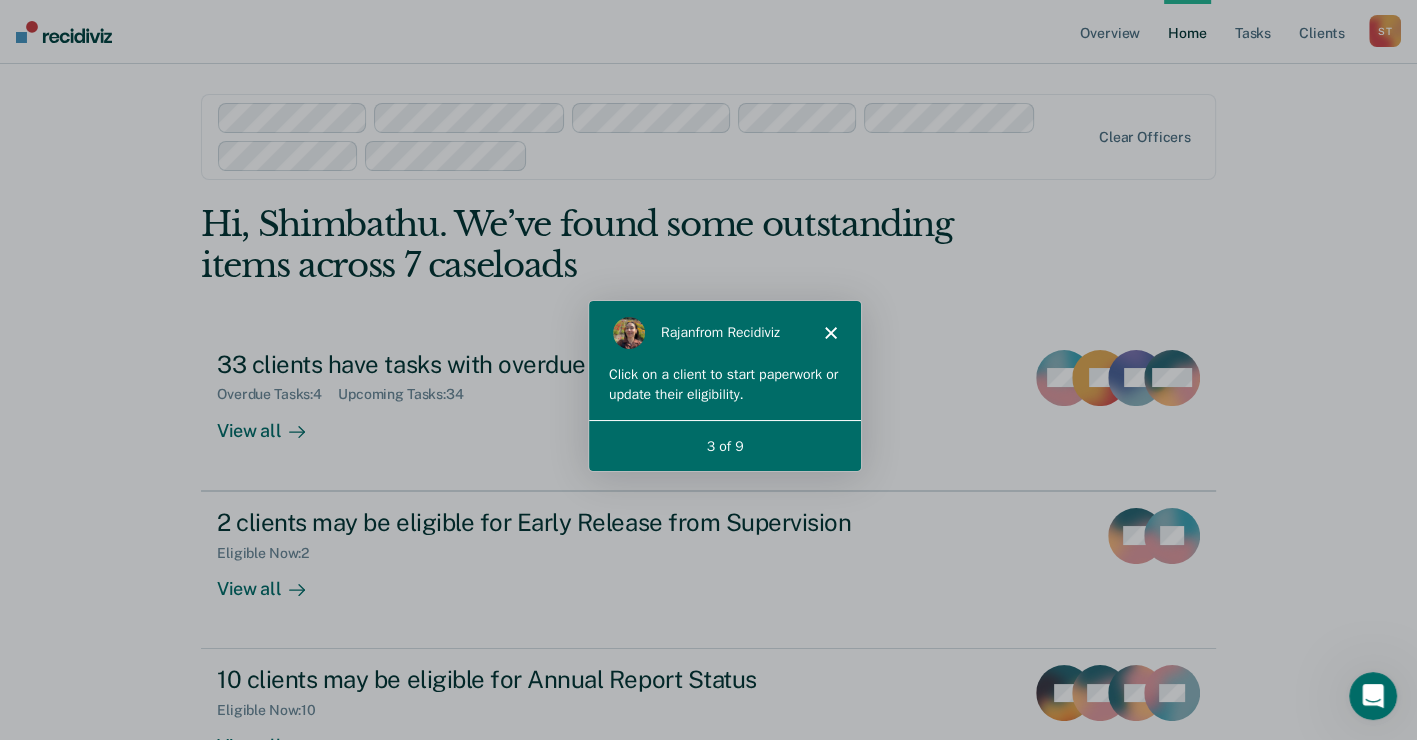scroll, scrollTop: 0, scrollLeft: 0, axis: both 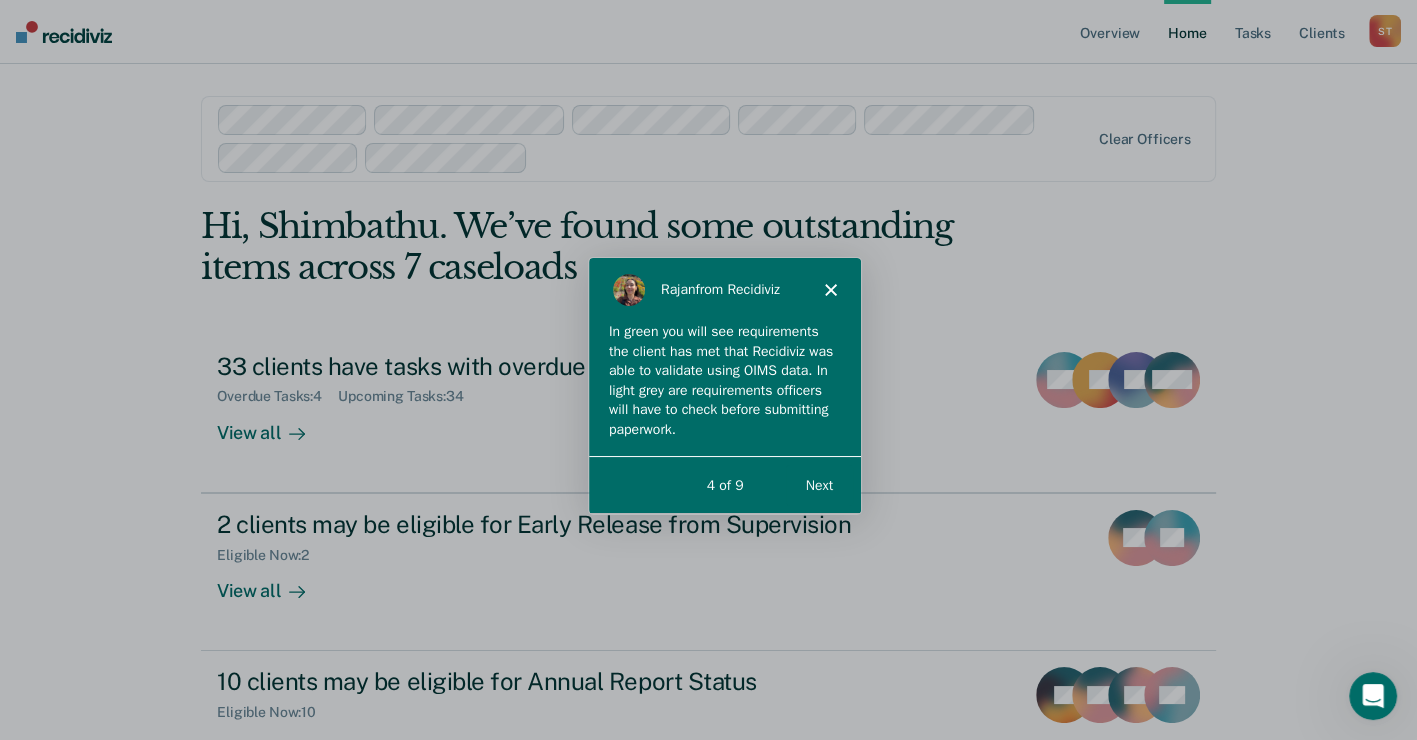 click on "Next" at bounding box center [817, 484] 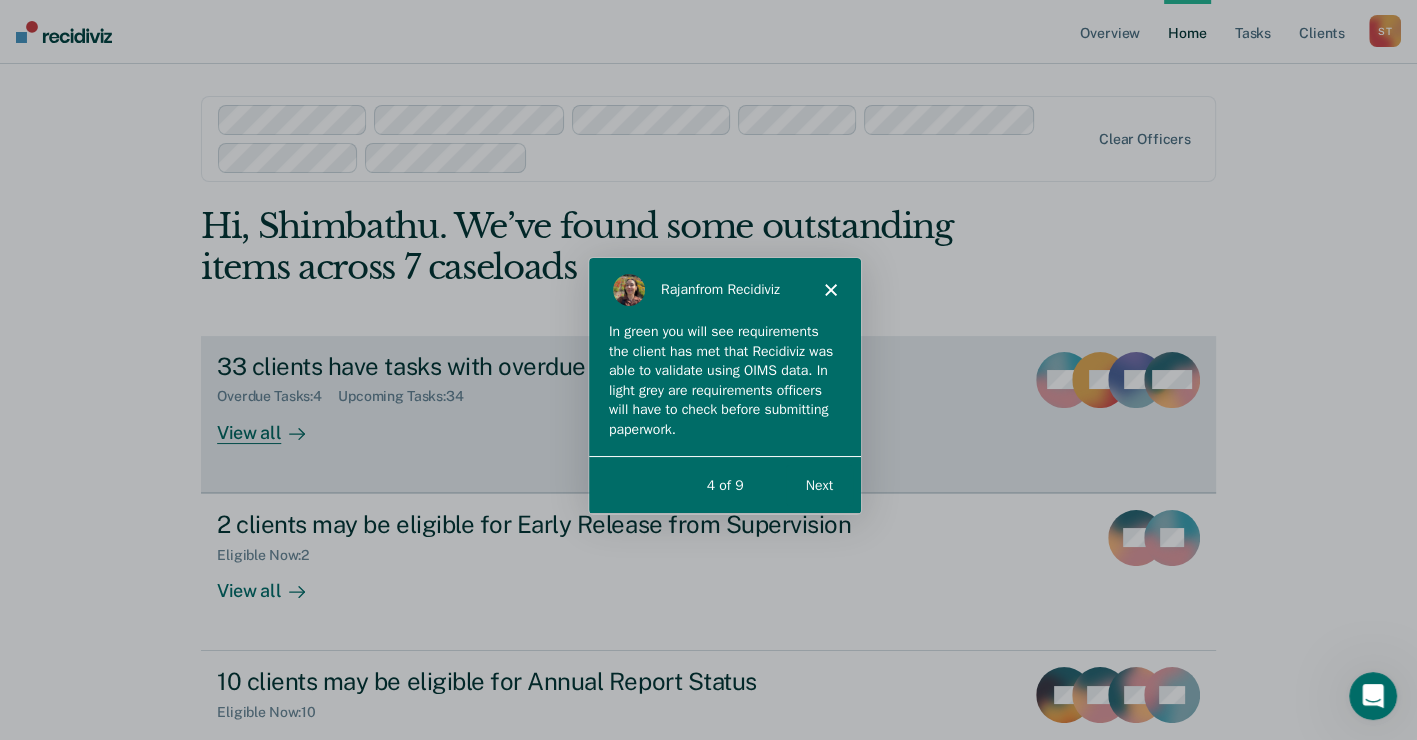 scroll, scrollTop: 0, scrollLeft: 0, axis: both 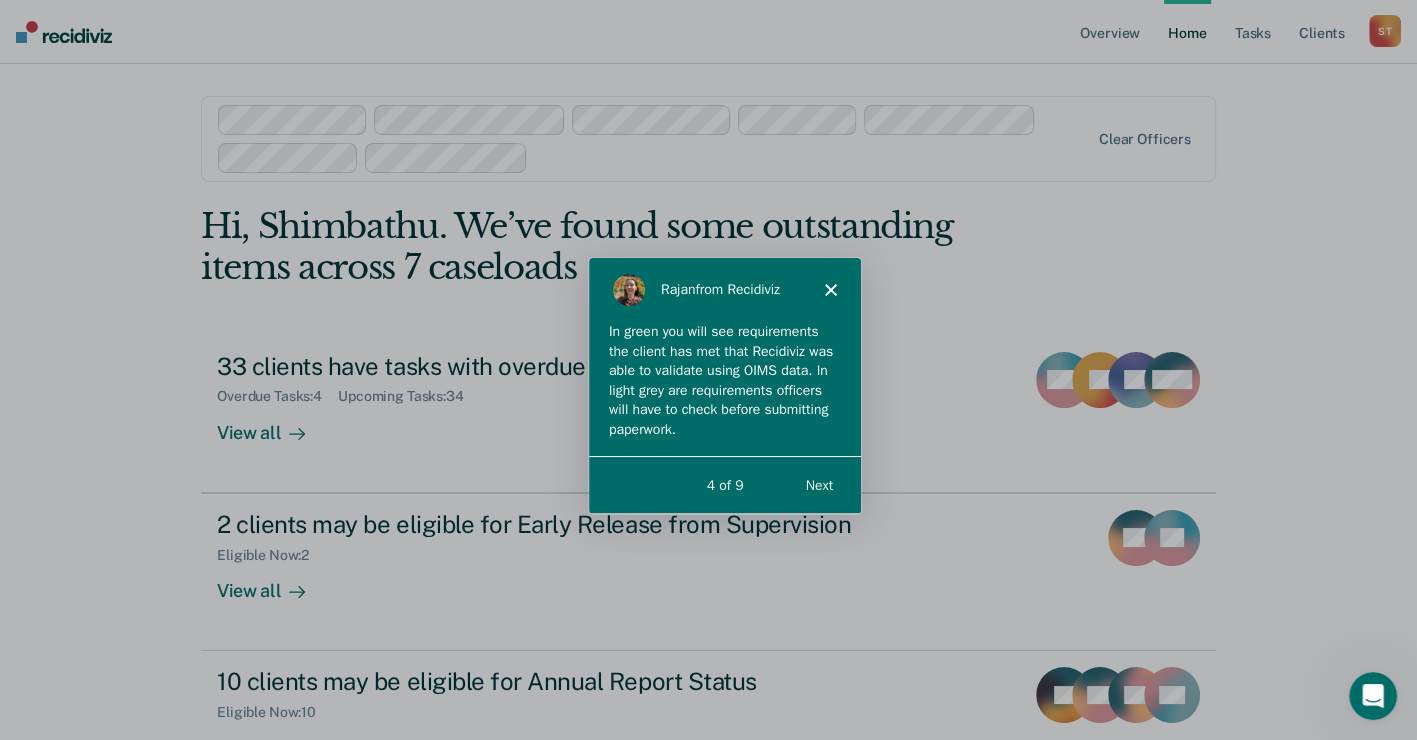 click on "Next" at bounding box center [817, 484] 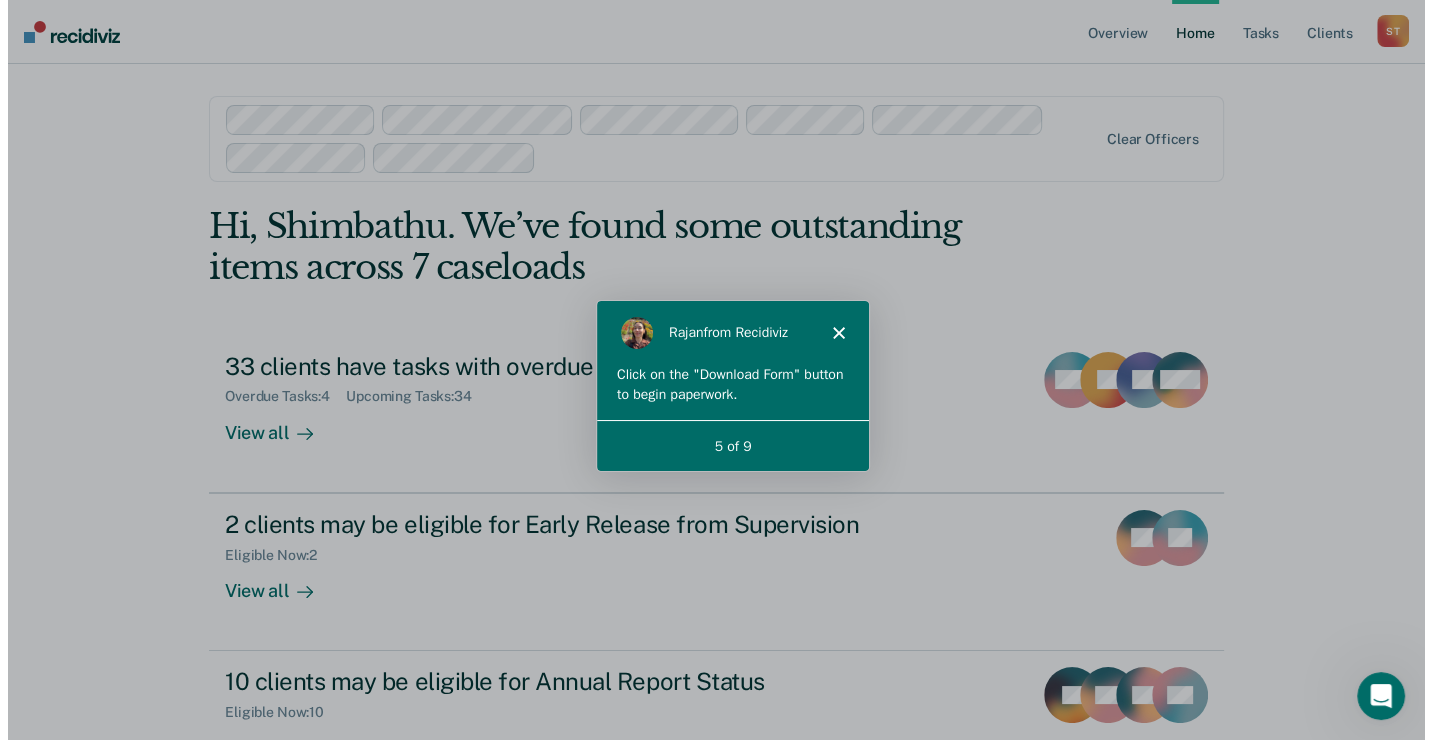 scroll, scrollTop: 0, scrollLeft: 0, axis: both 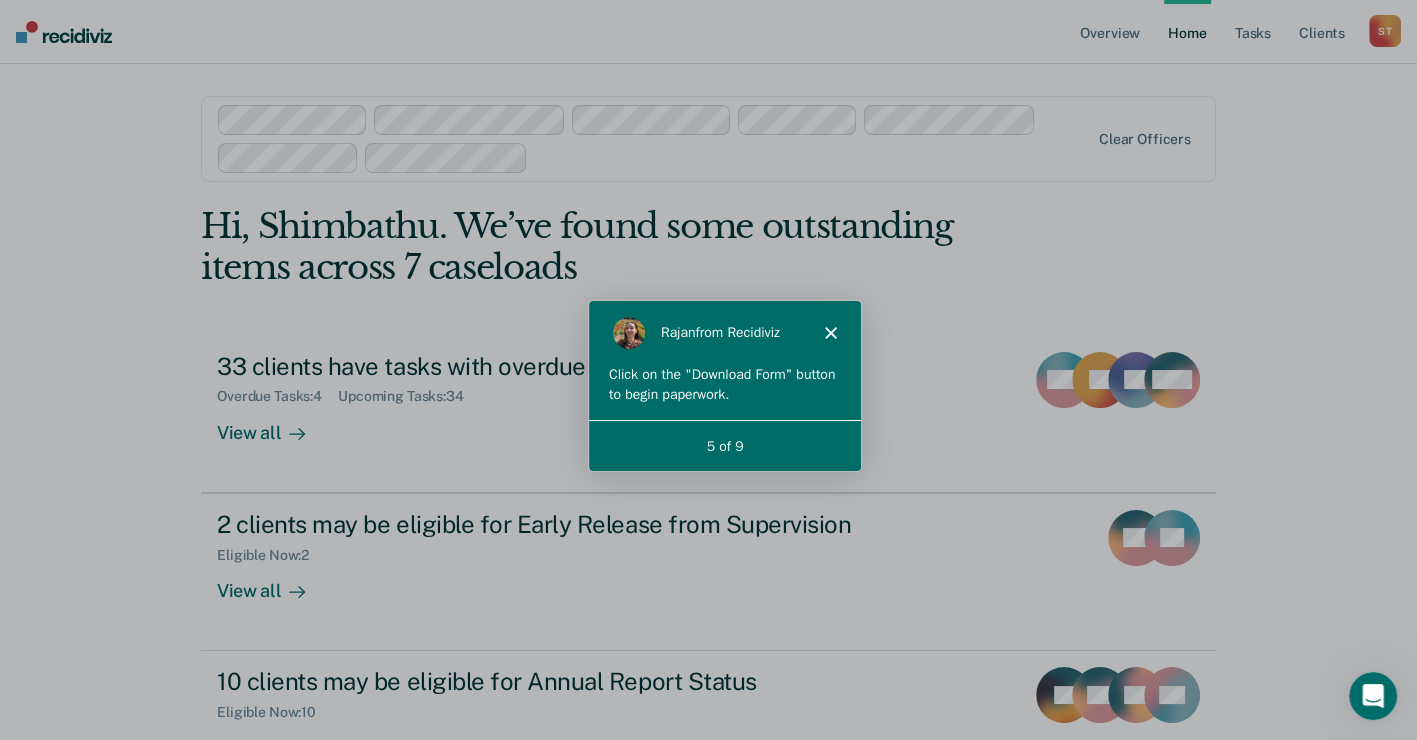 click on "2 clients may be eligible for Early Release from Supervision" at bounding box center (568, 524) 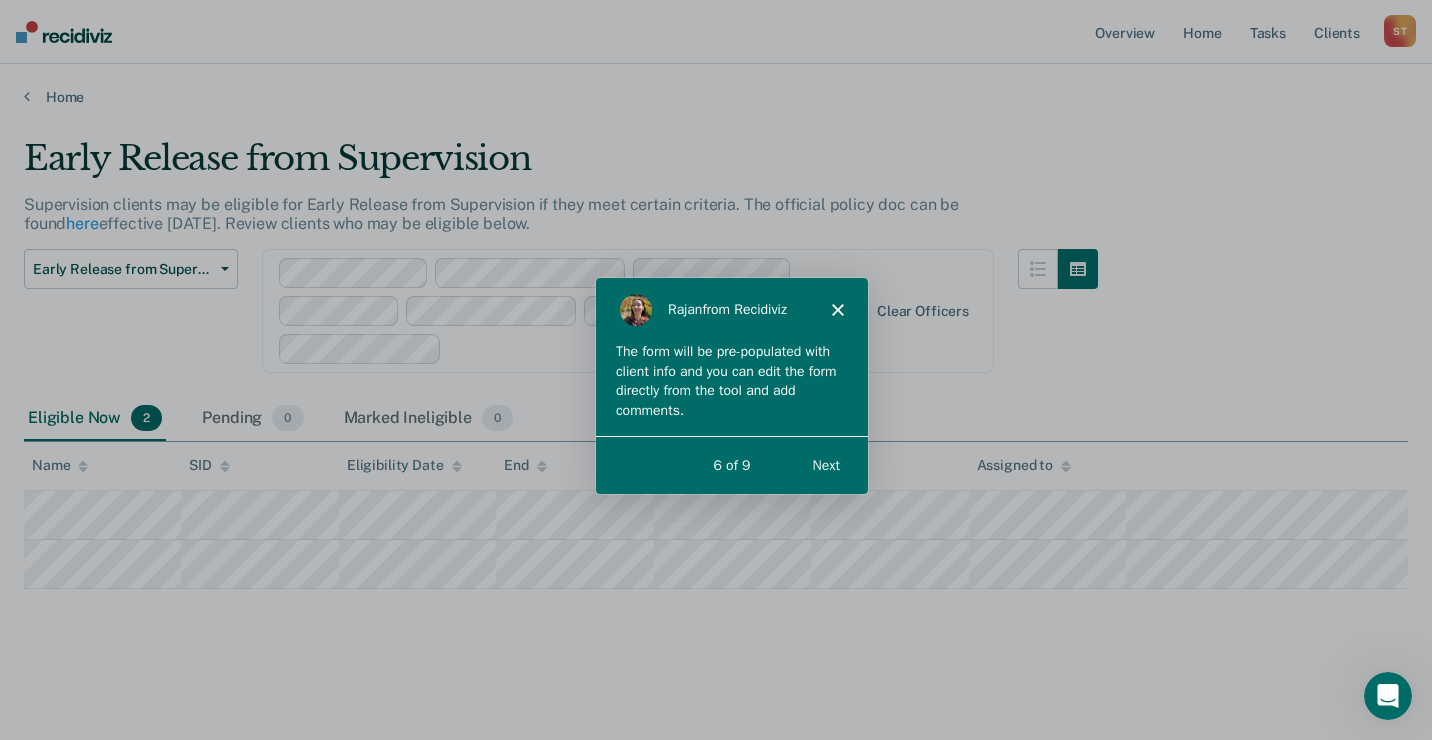 scroll, scrollTop: 0, scrollLeft: 0, axis: both 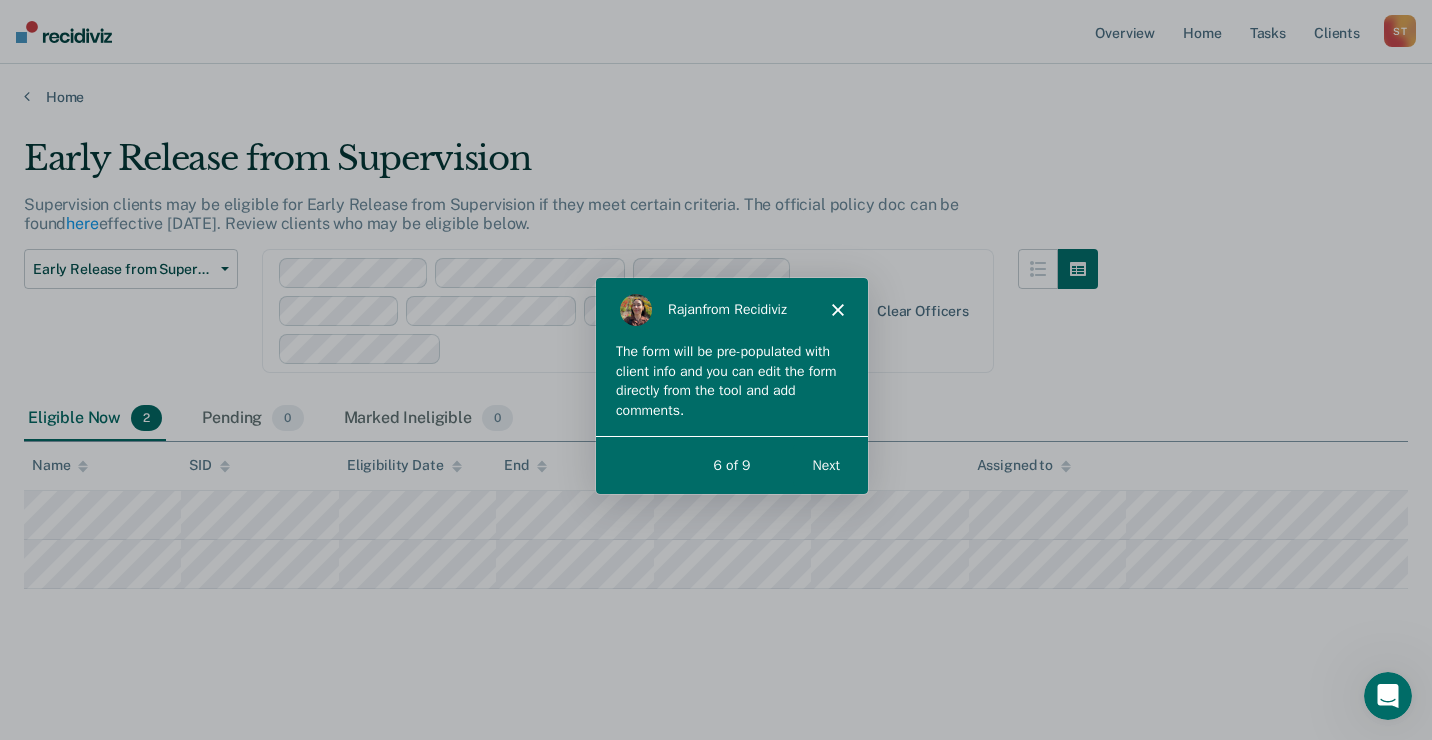 click on "Next" at bounding box center [825, 463] 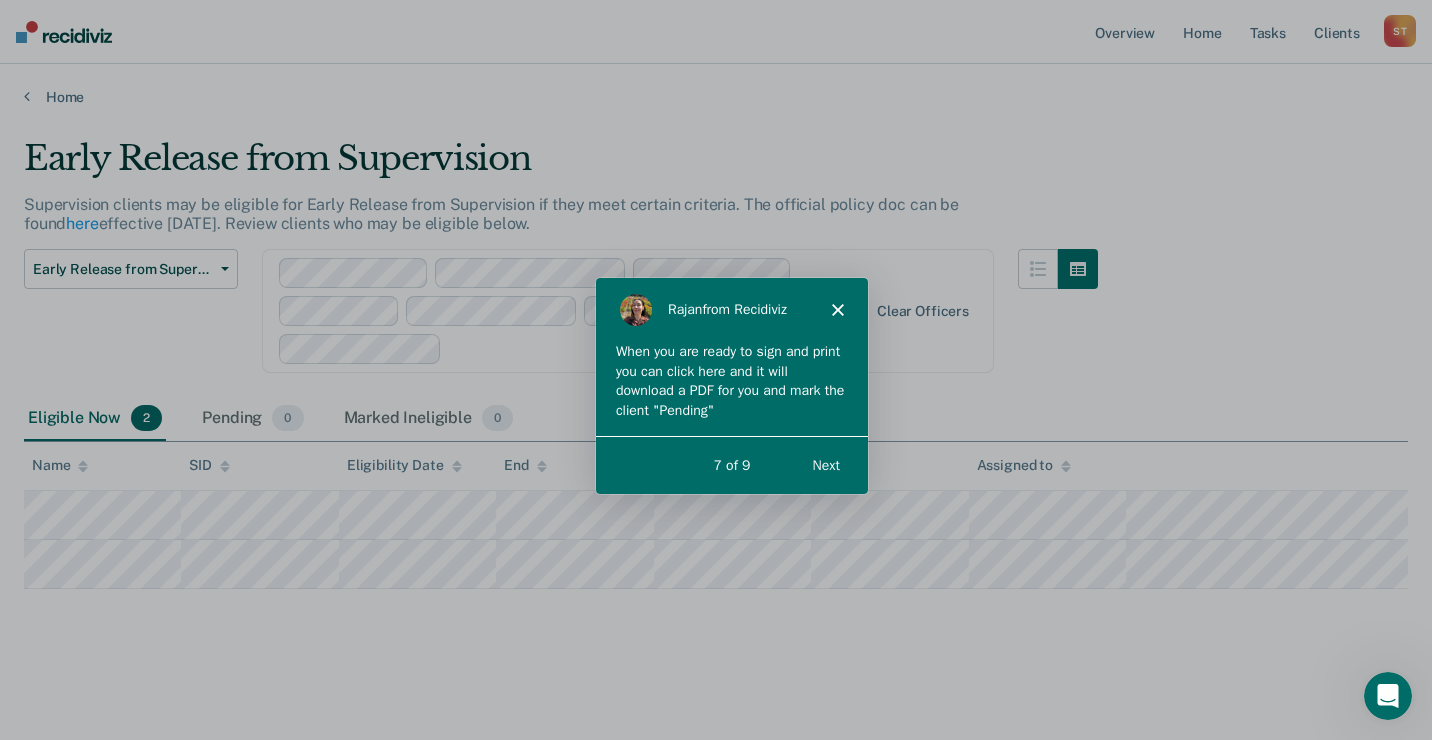 scroll, scrollTop: 0, scrollLeft: 0, axis: both 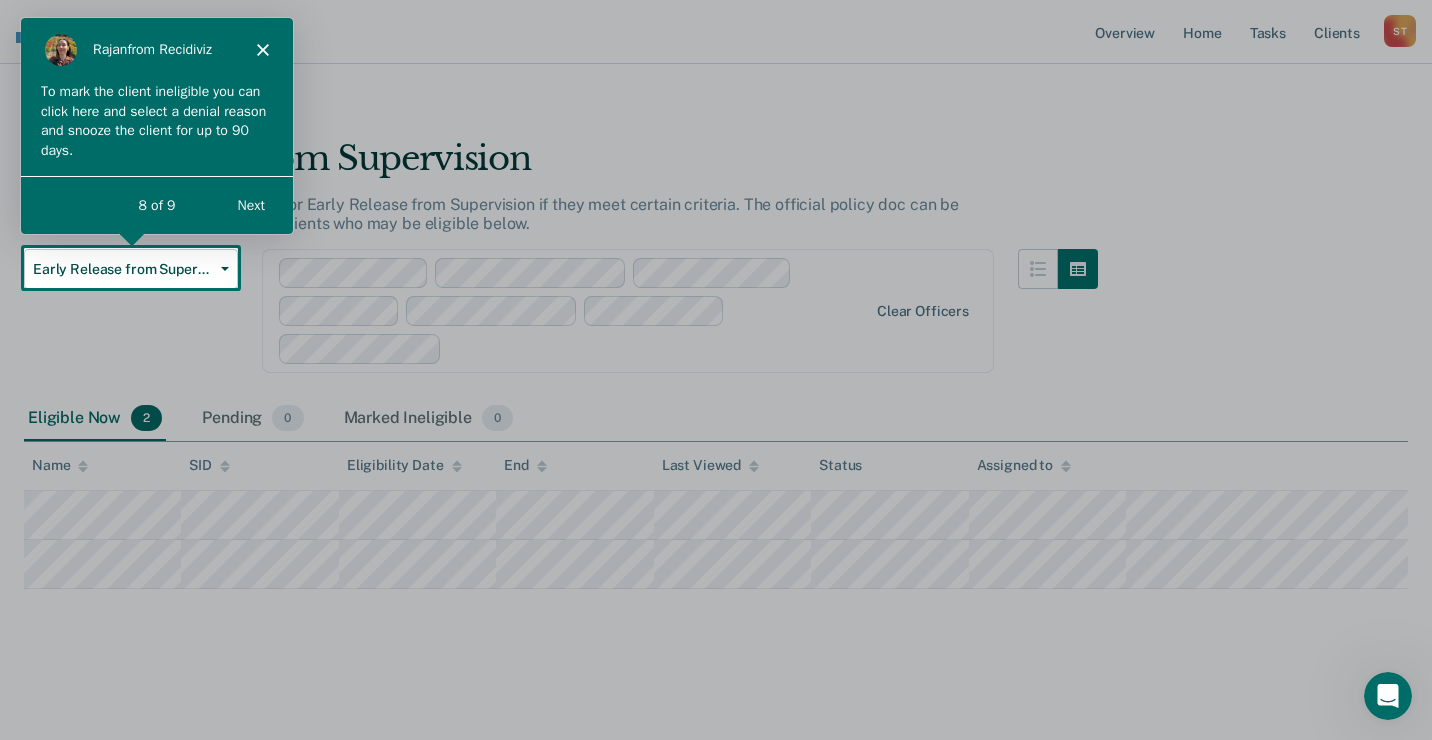 click on "Next" at bounding box center (250, 204) 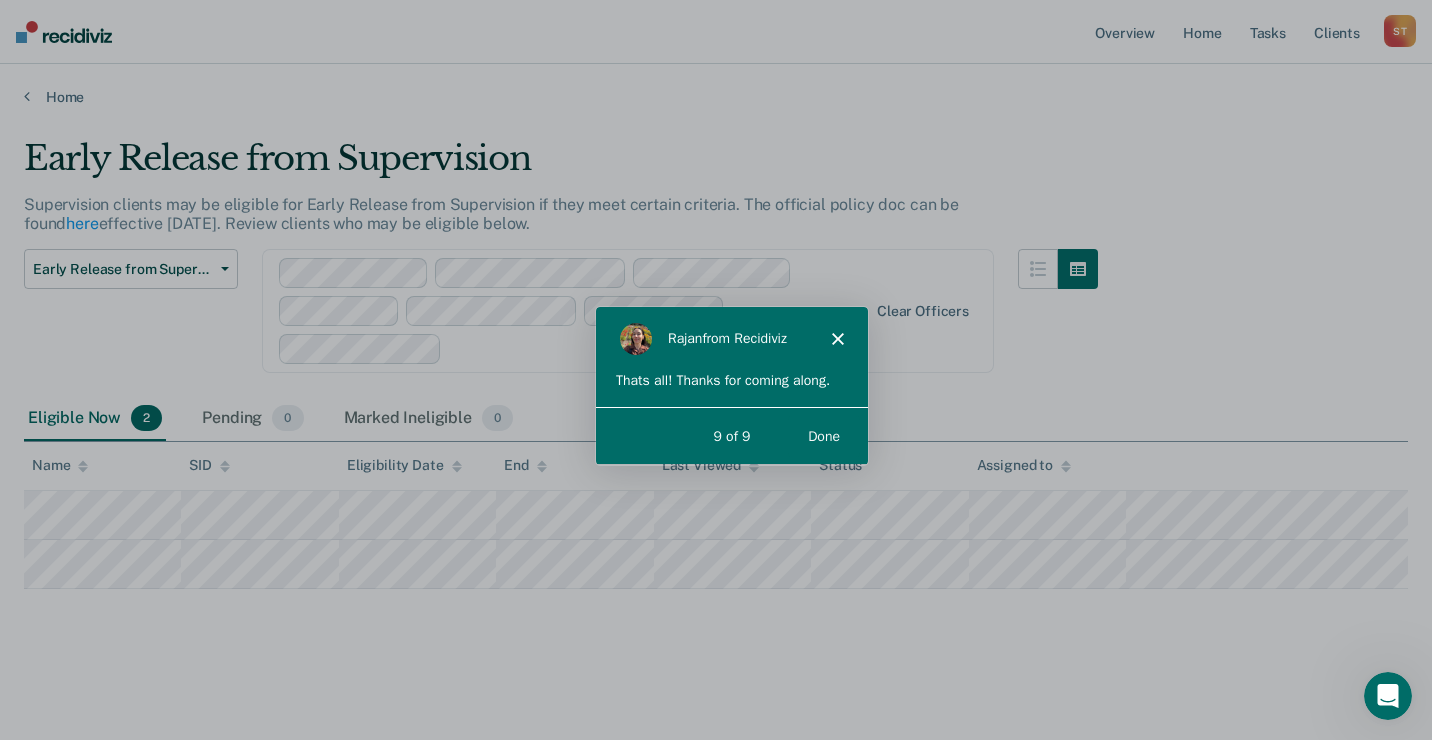 scroll, scrollTop: 0, scrollLeft: 0, axis: both 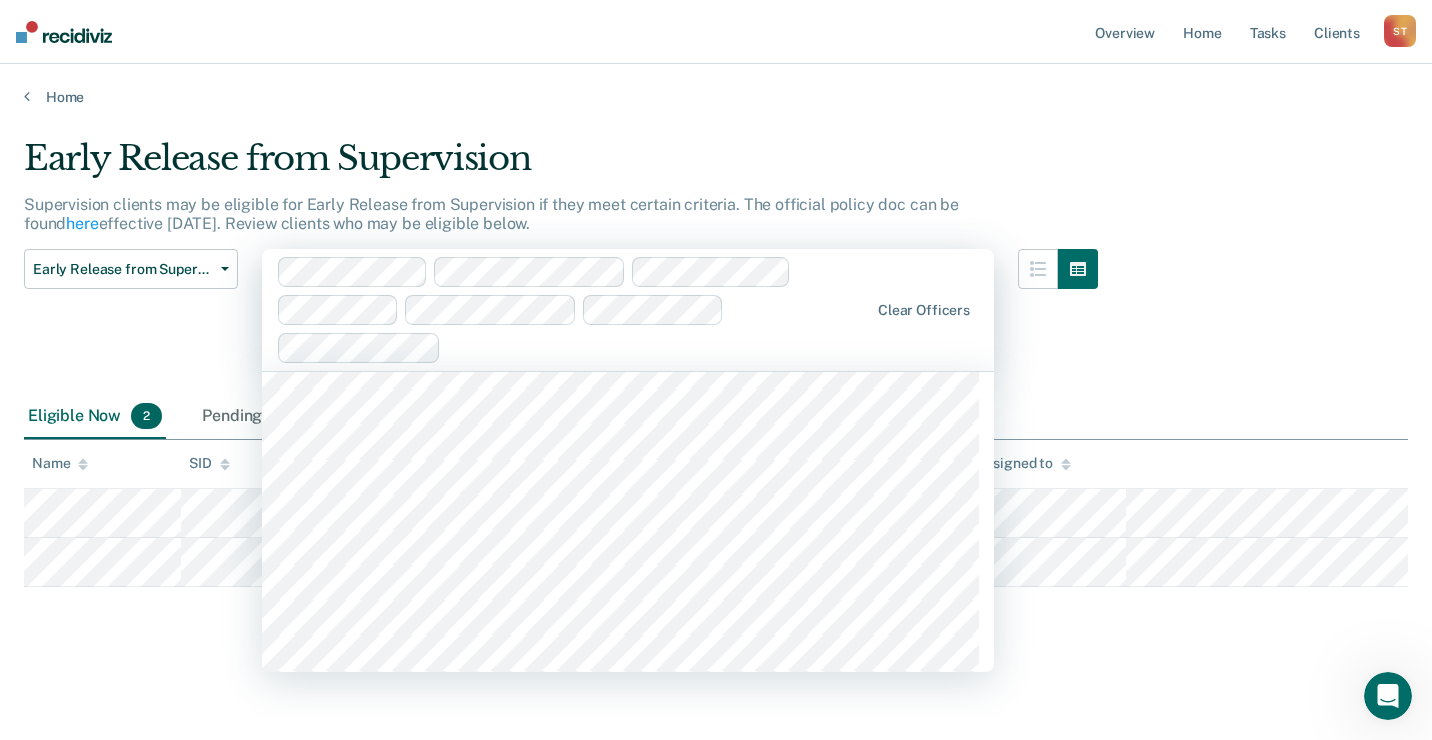 click on "Early Release from Supervision Early Release from Supervision Annual Report Status" at bounding box center [131, 322] 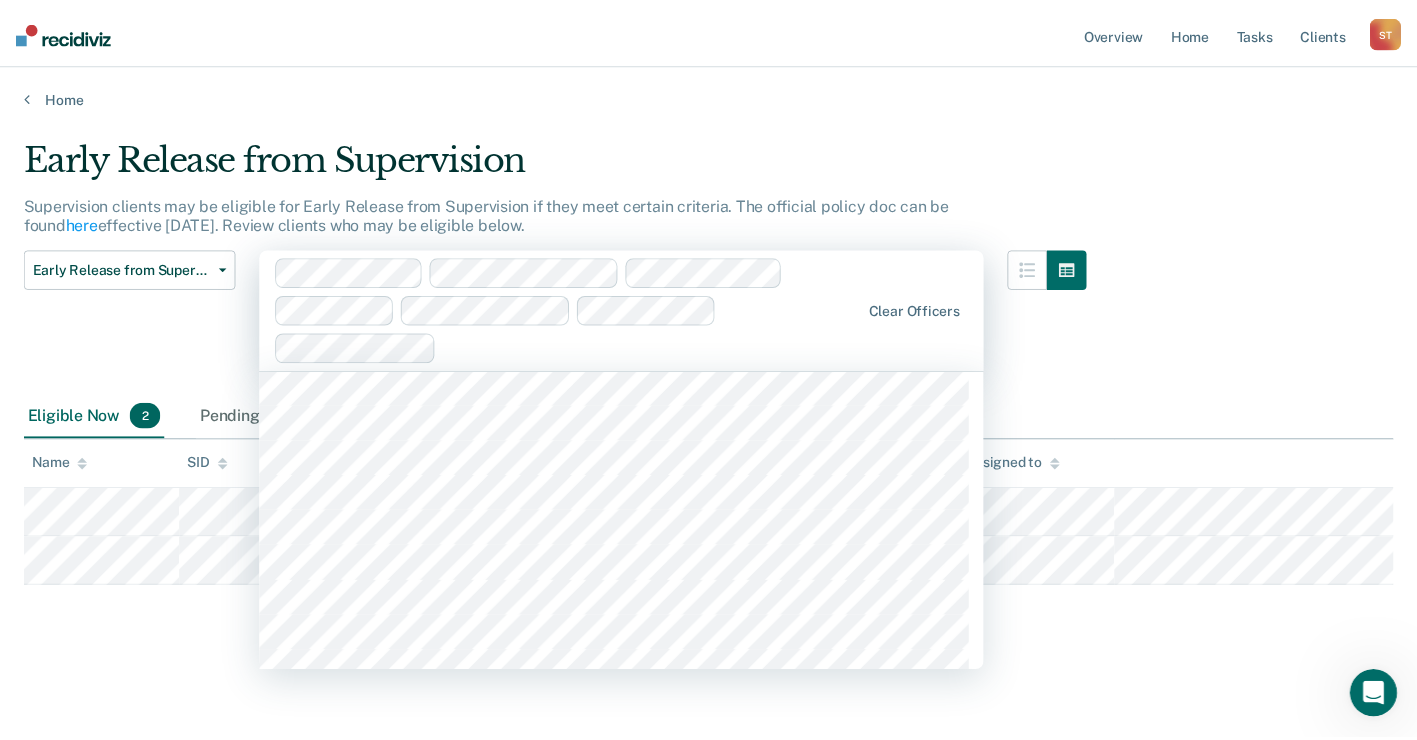 scroll, scrollTop: 1400, scrollLeft: 0, axis: vertical 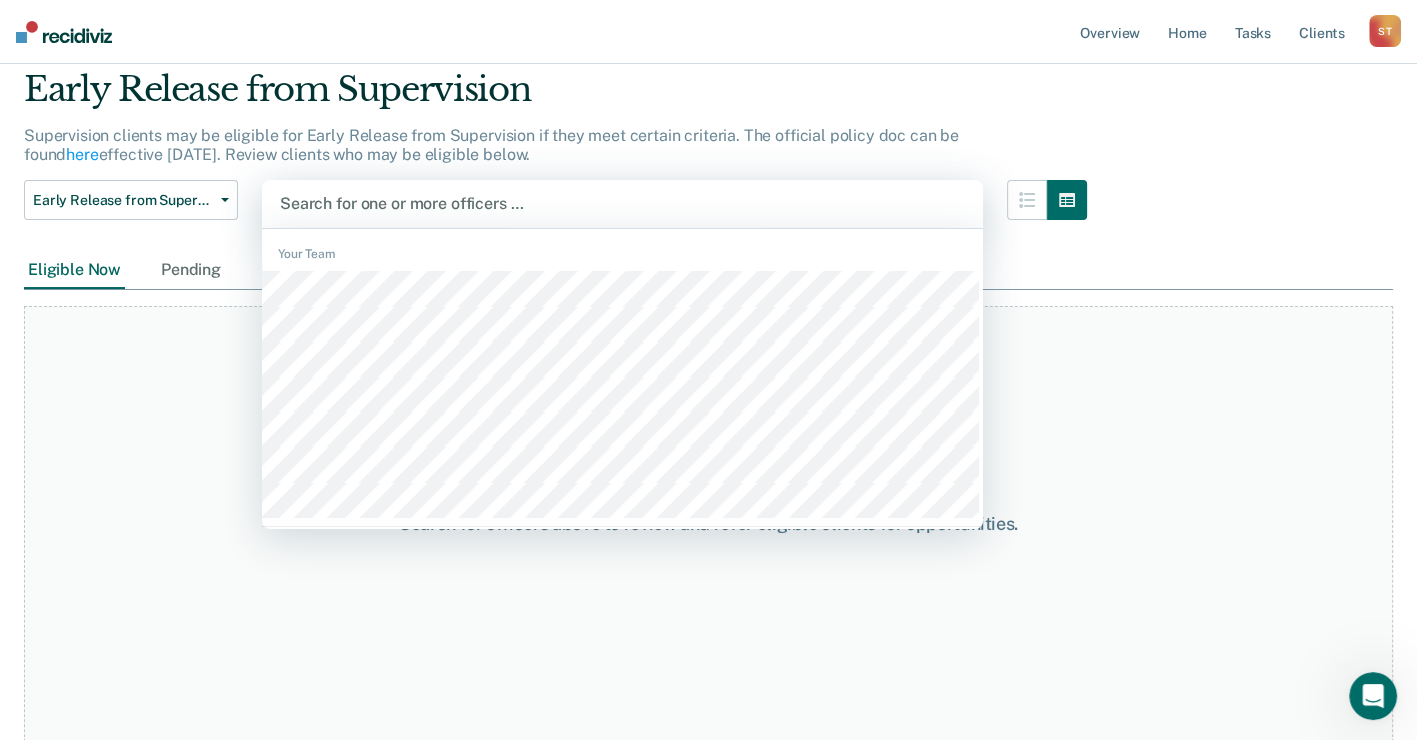 click at bounding box center [622, 203] 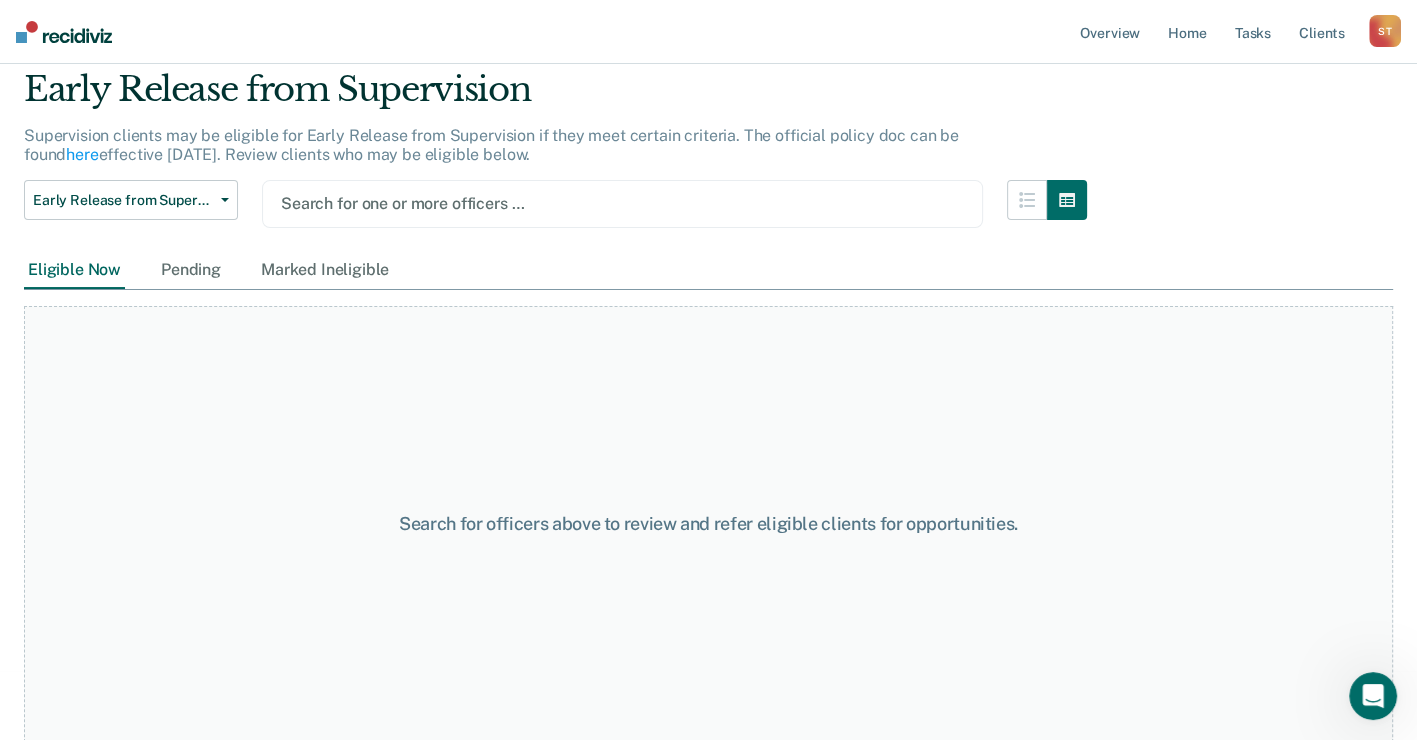 scroll, scrollTop: 0, scrollLeft: 0, axis: both 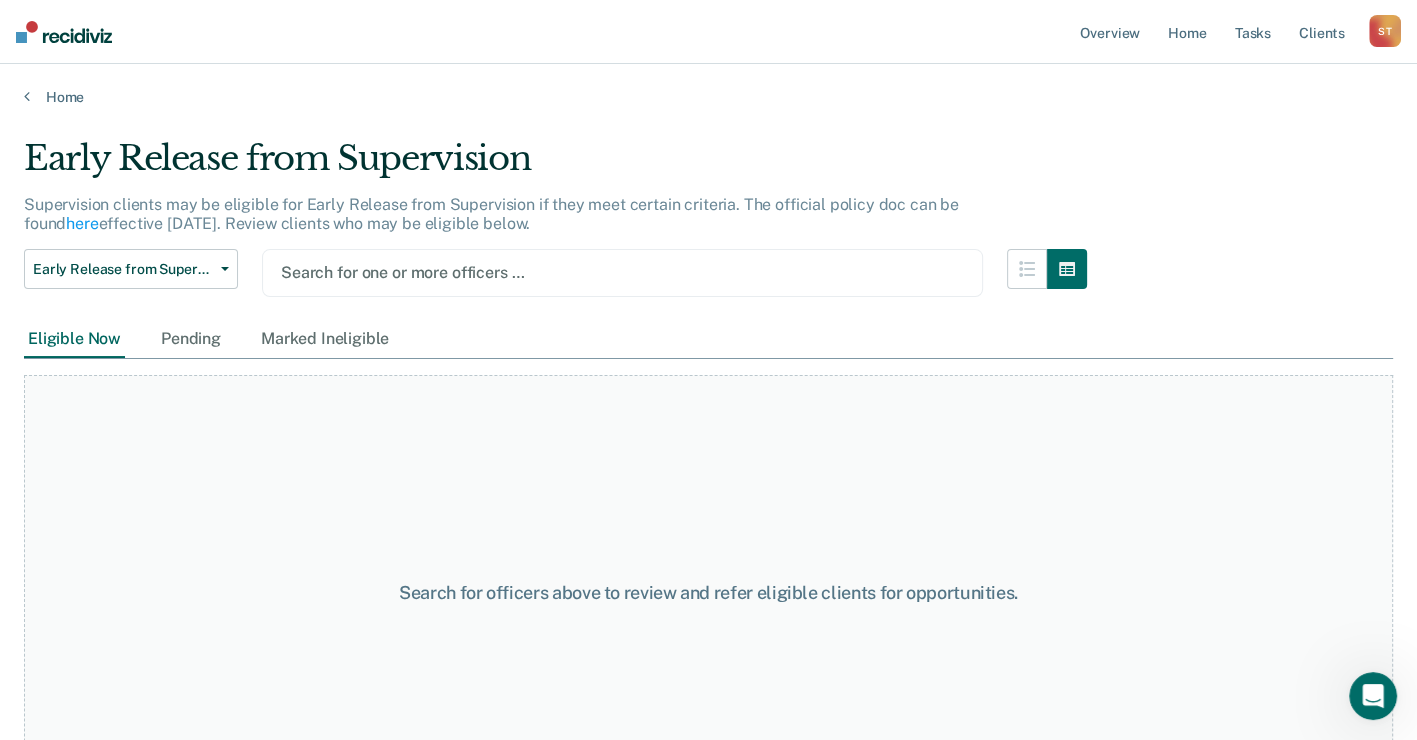 click on "Early Release from Supervision Early Release from Supervision Annual Report Status option [PERSON_NAME], deselected. Search for one or more officers …" at bounding box center (555, 285) 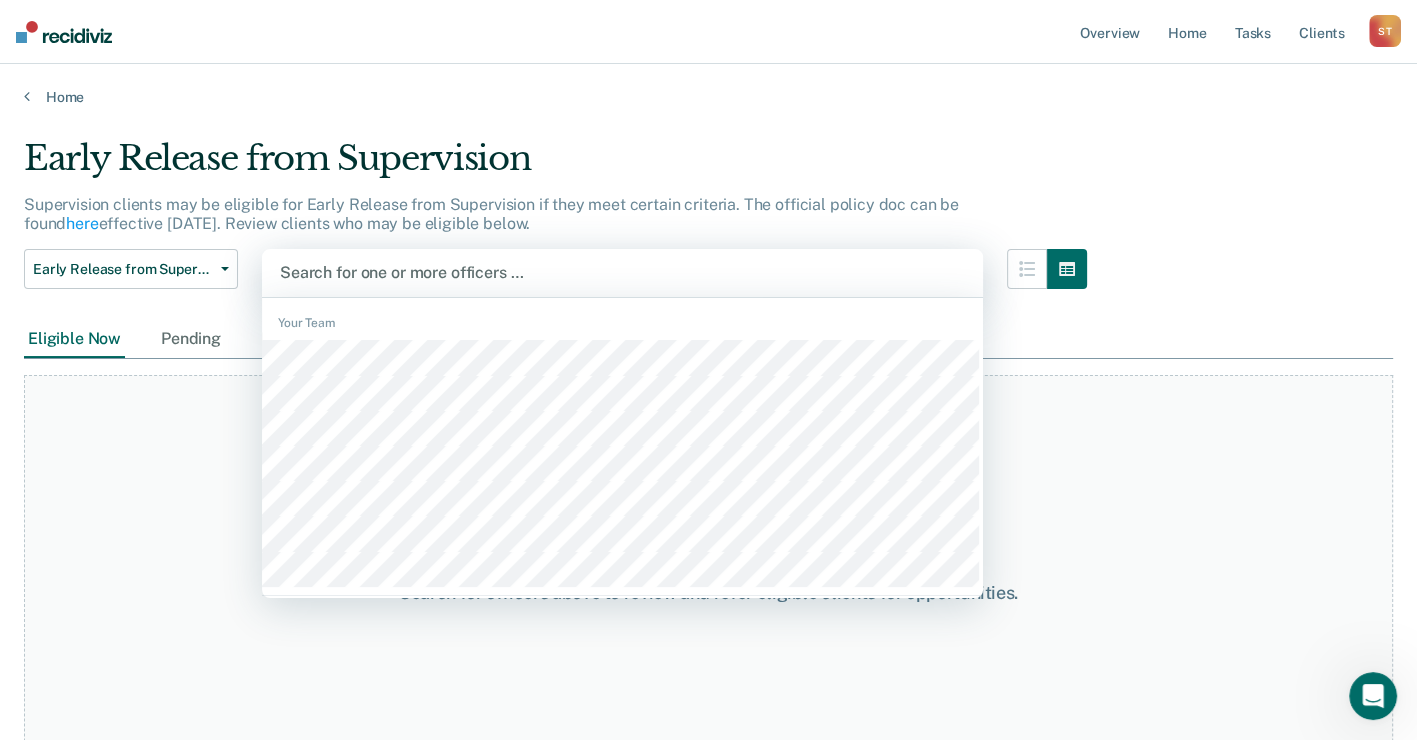 click at bounding box center (622, 272) 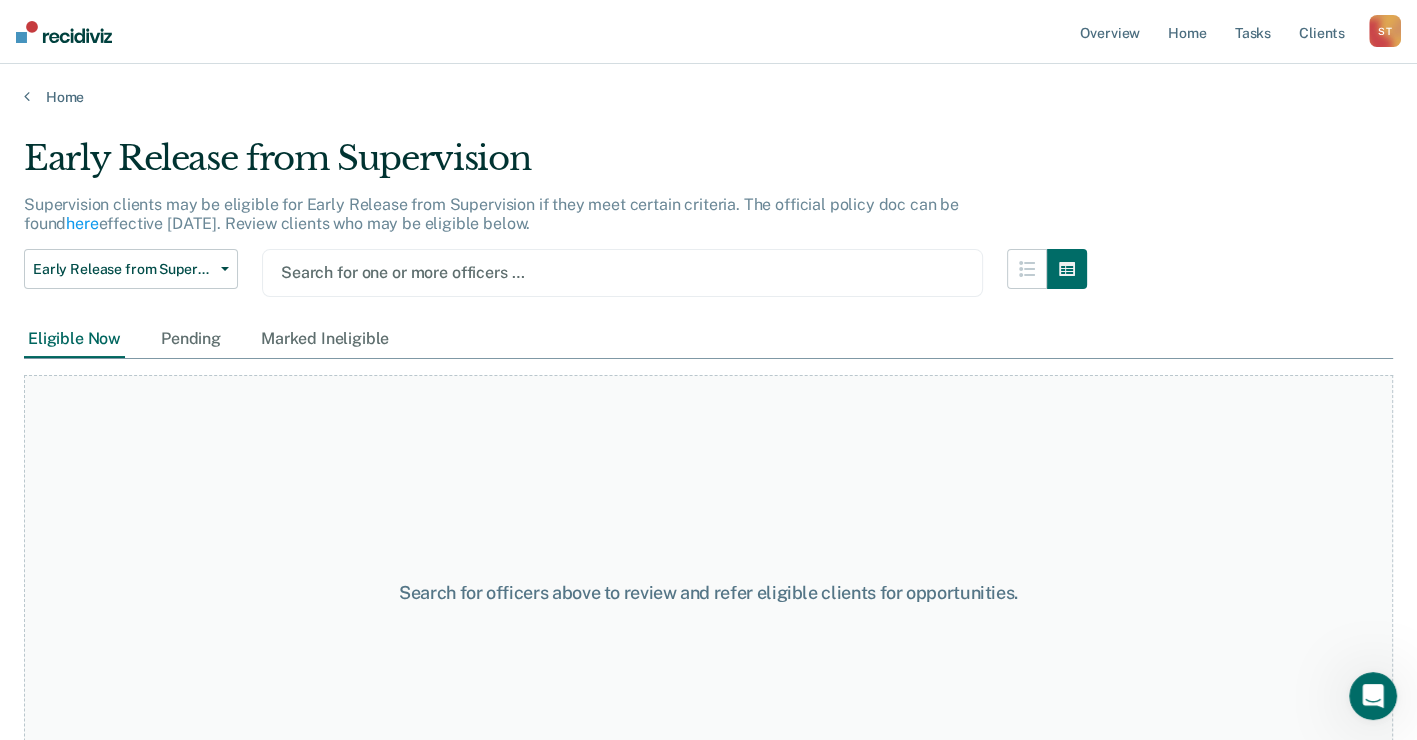 click at bounding box center [622, 272] 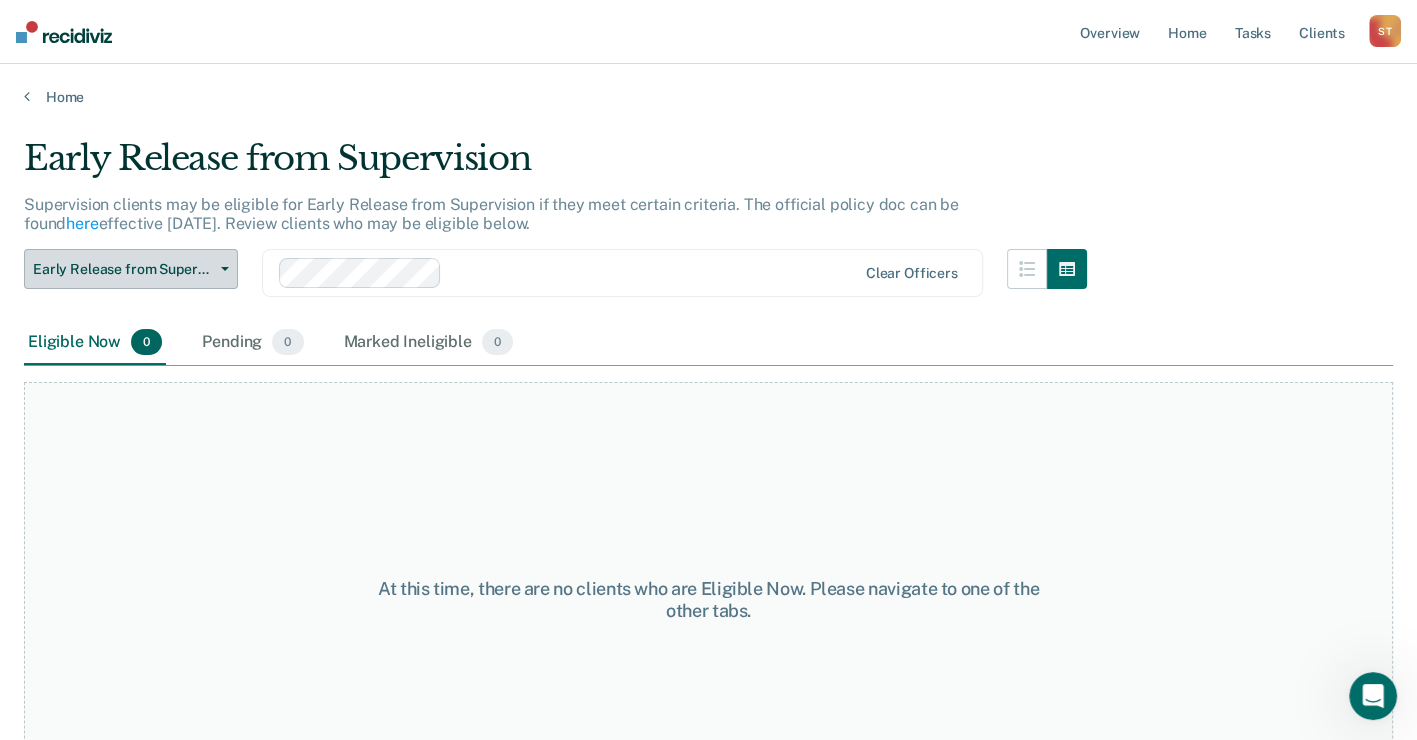 click on "Early Release from Supervision" at bounding box center [131, 269] 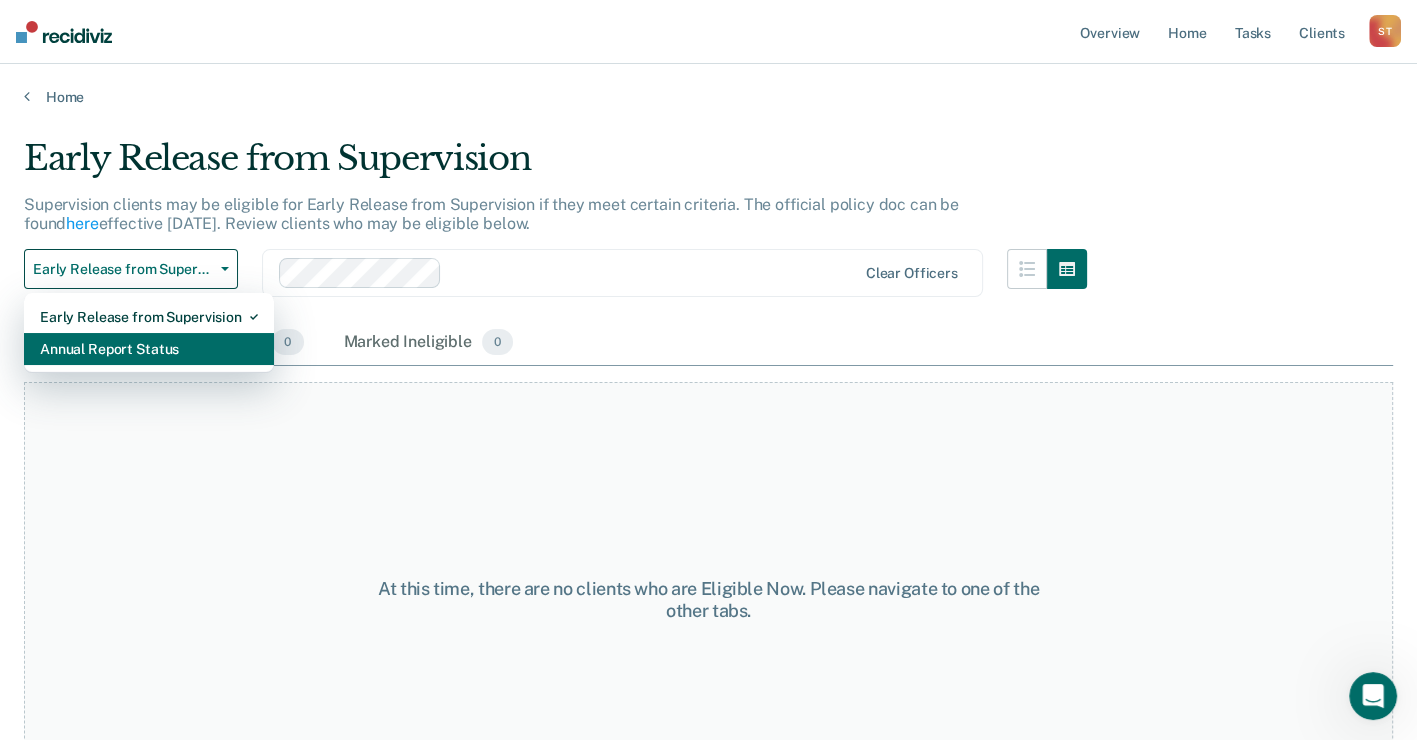 click on "Annual Report Status" at bounding box center [149, 349] 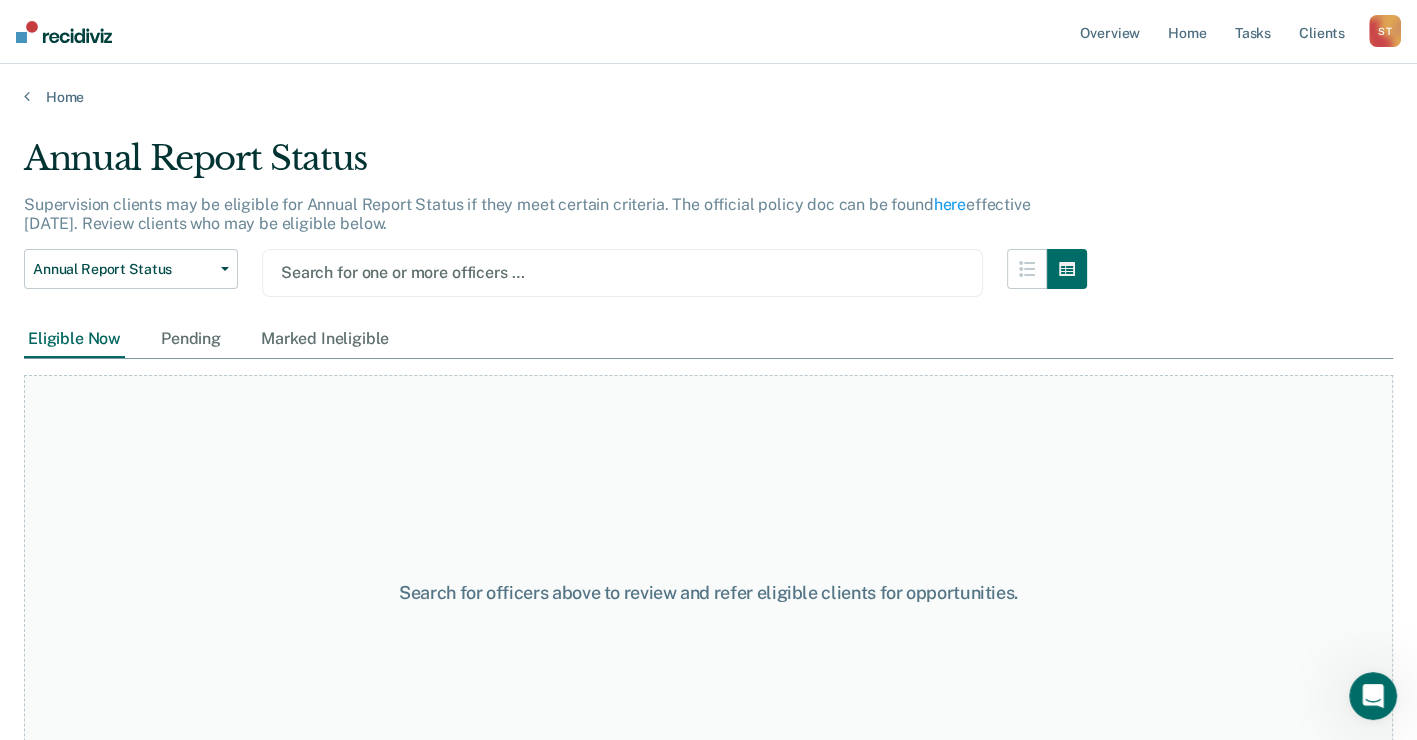 click on "S T" at bounding box center (1385, 31) 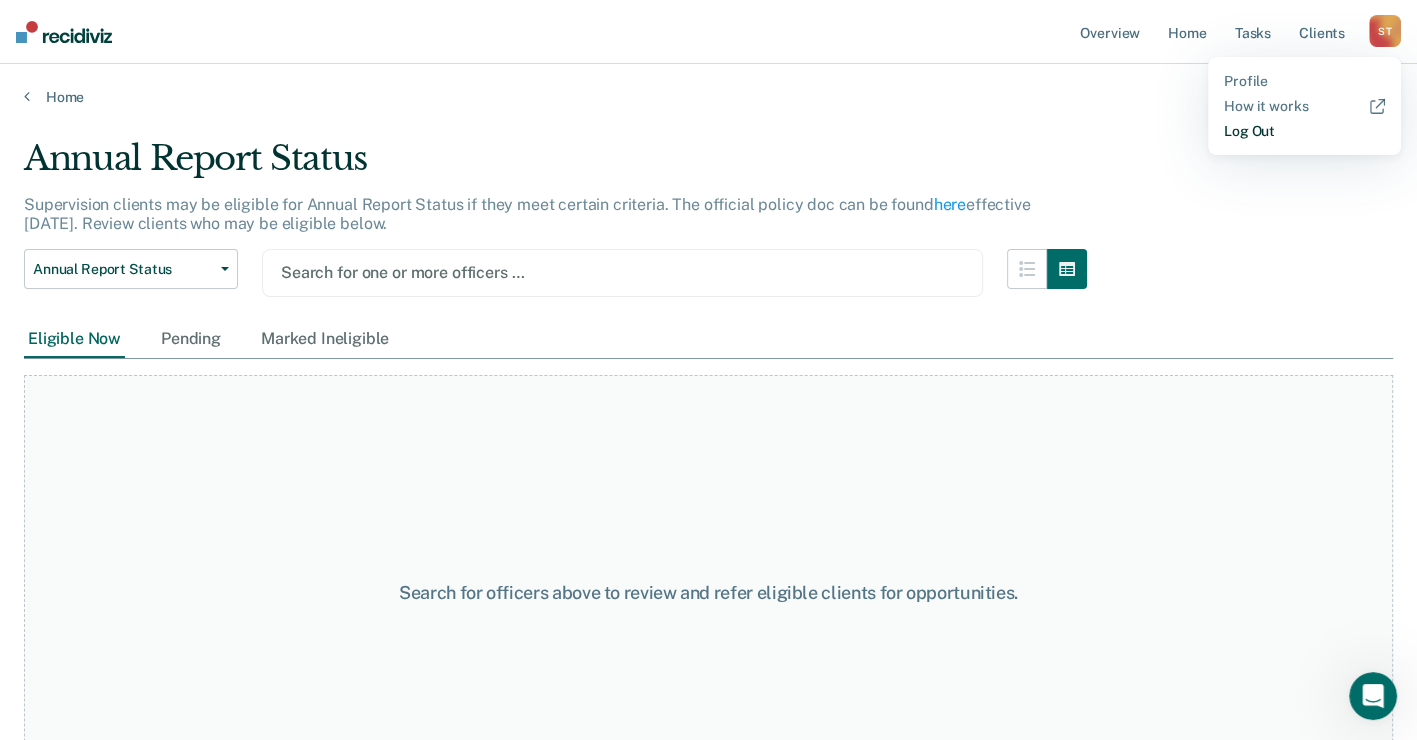 click on "Log Out" at bounding box center (1304, 131) 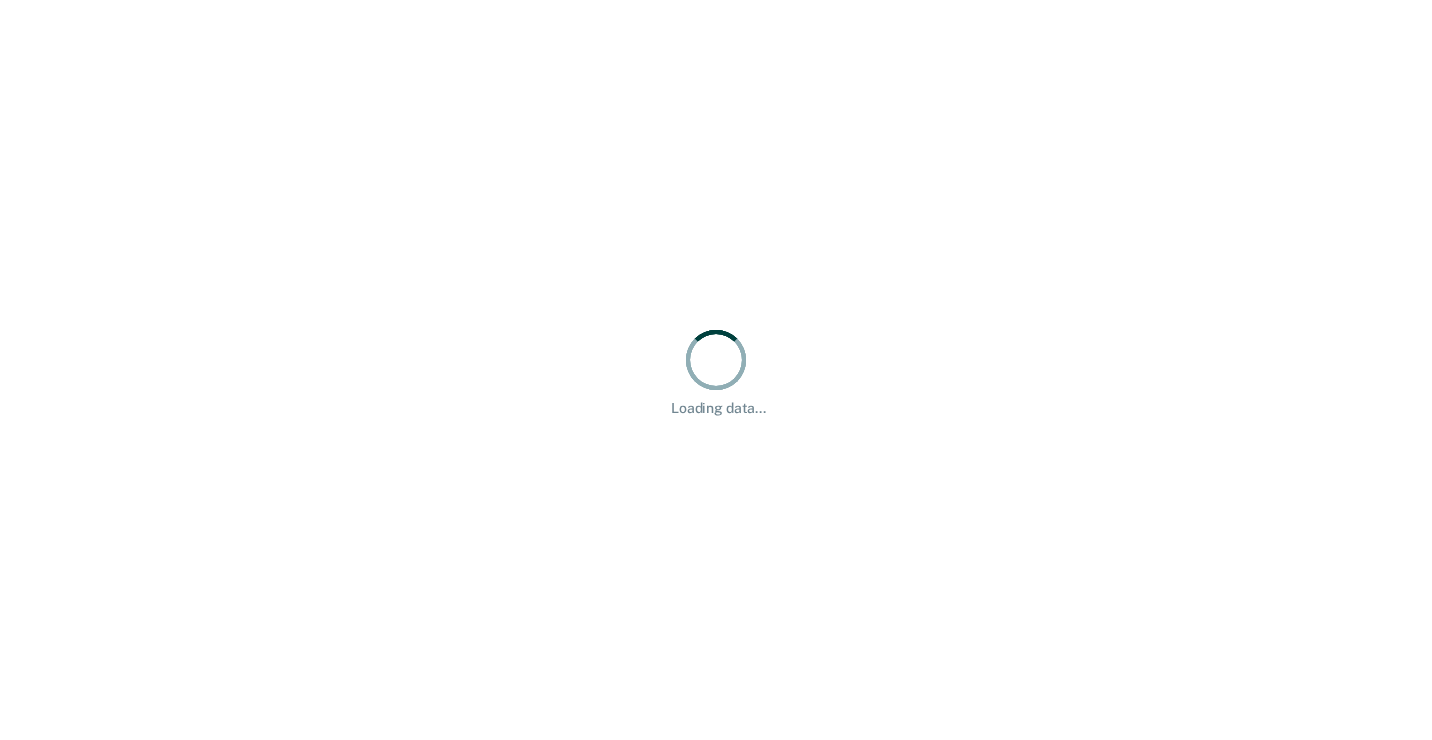 scroll, scrollTop: 0, scrollLeft: 0, axis: both 